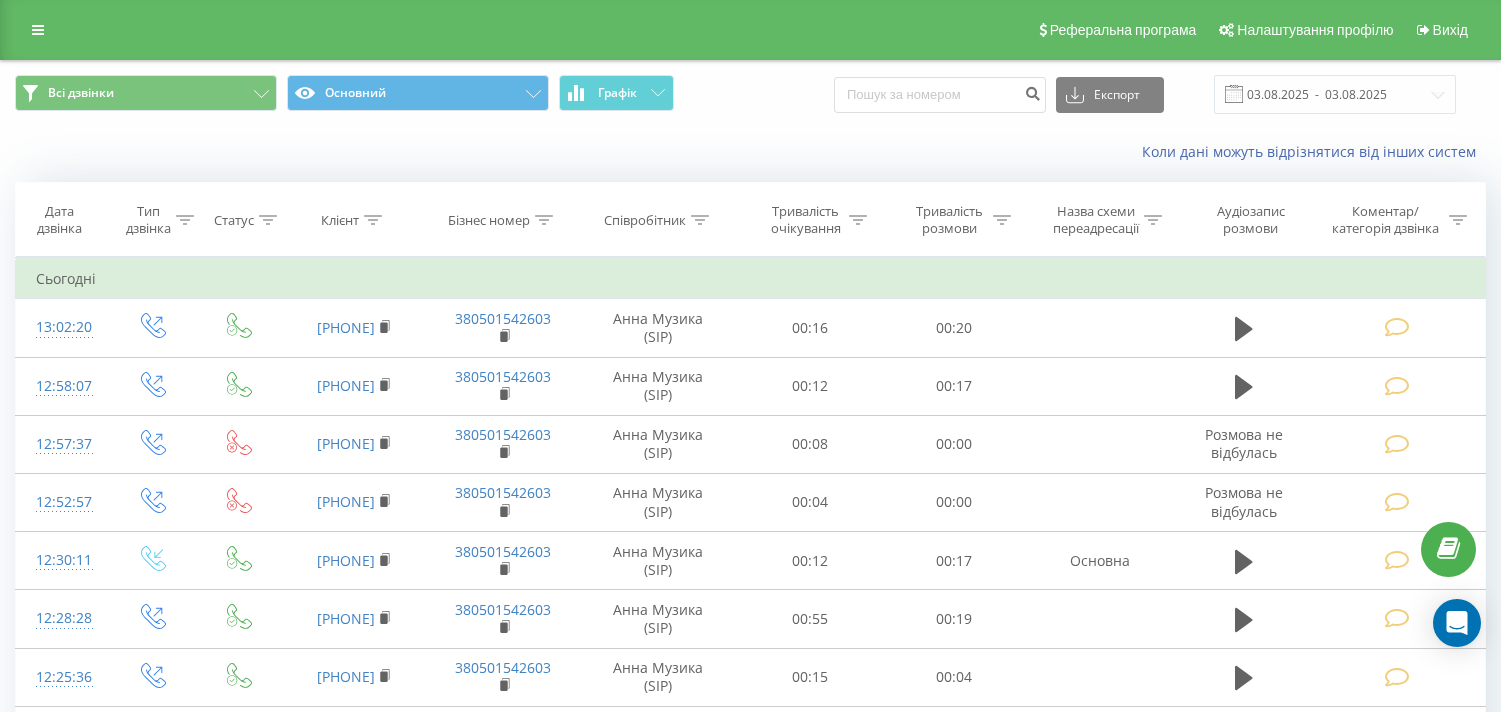 scroll, scrollTop: 0, scrollLeft: 0, axis: both 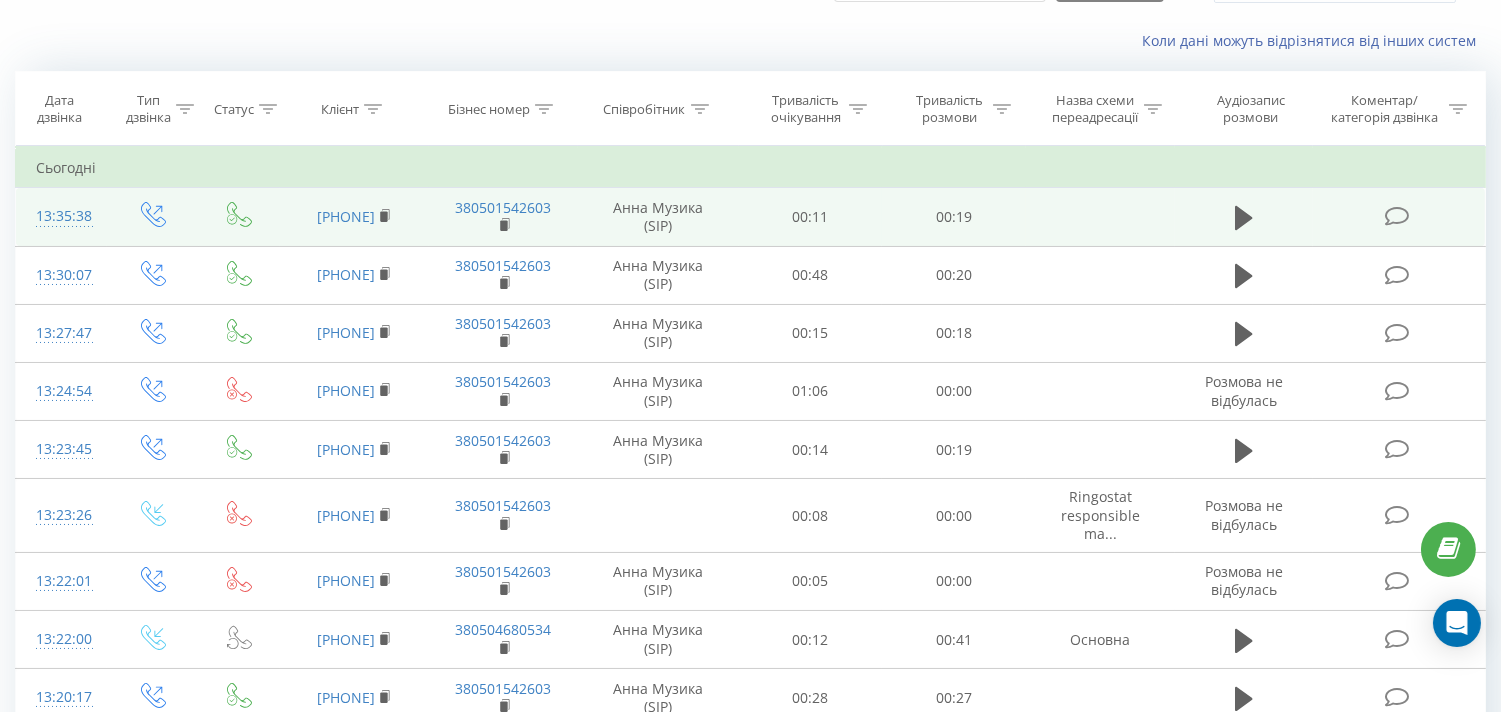 click at bounding box center (1396, 216) 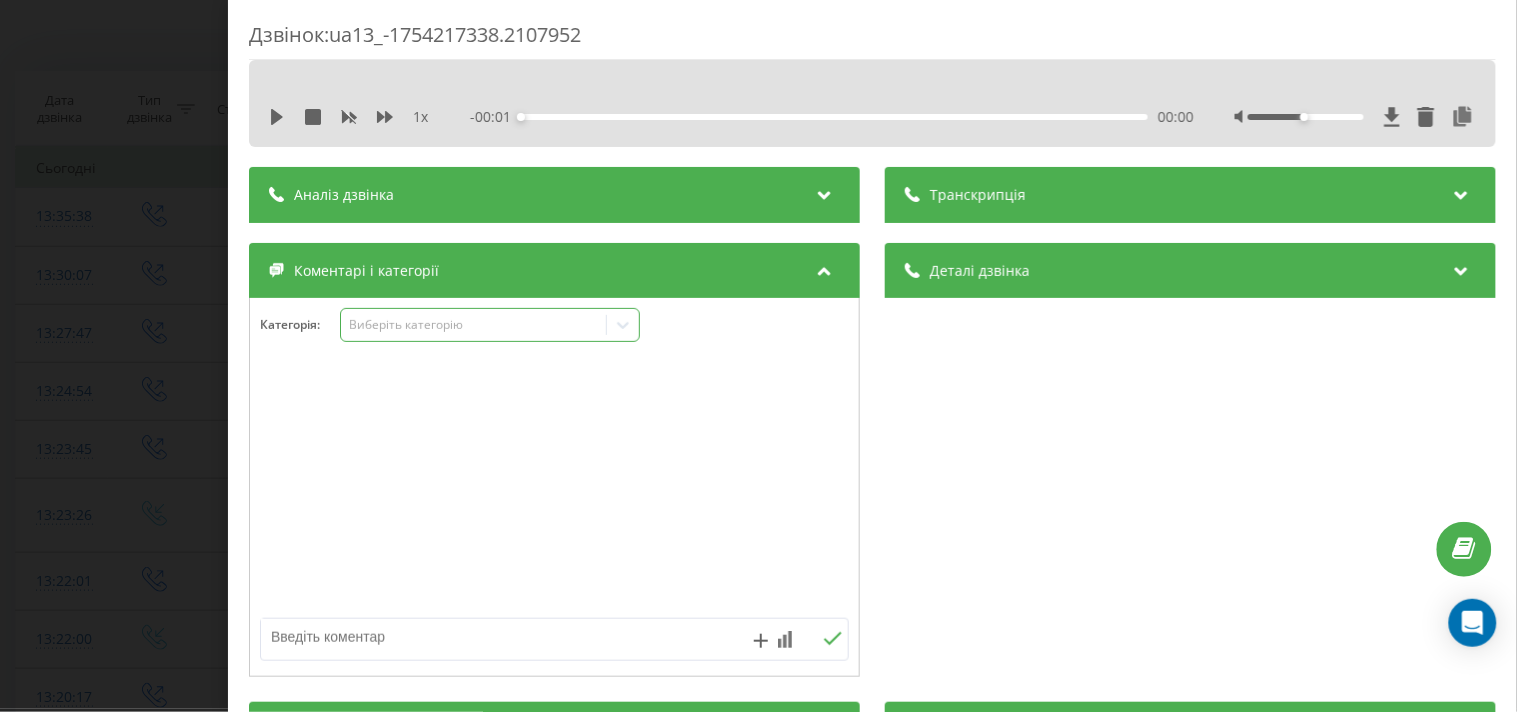 click on "Виберіть категорію" at bounding box center [473, 325] 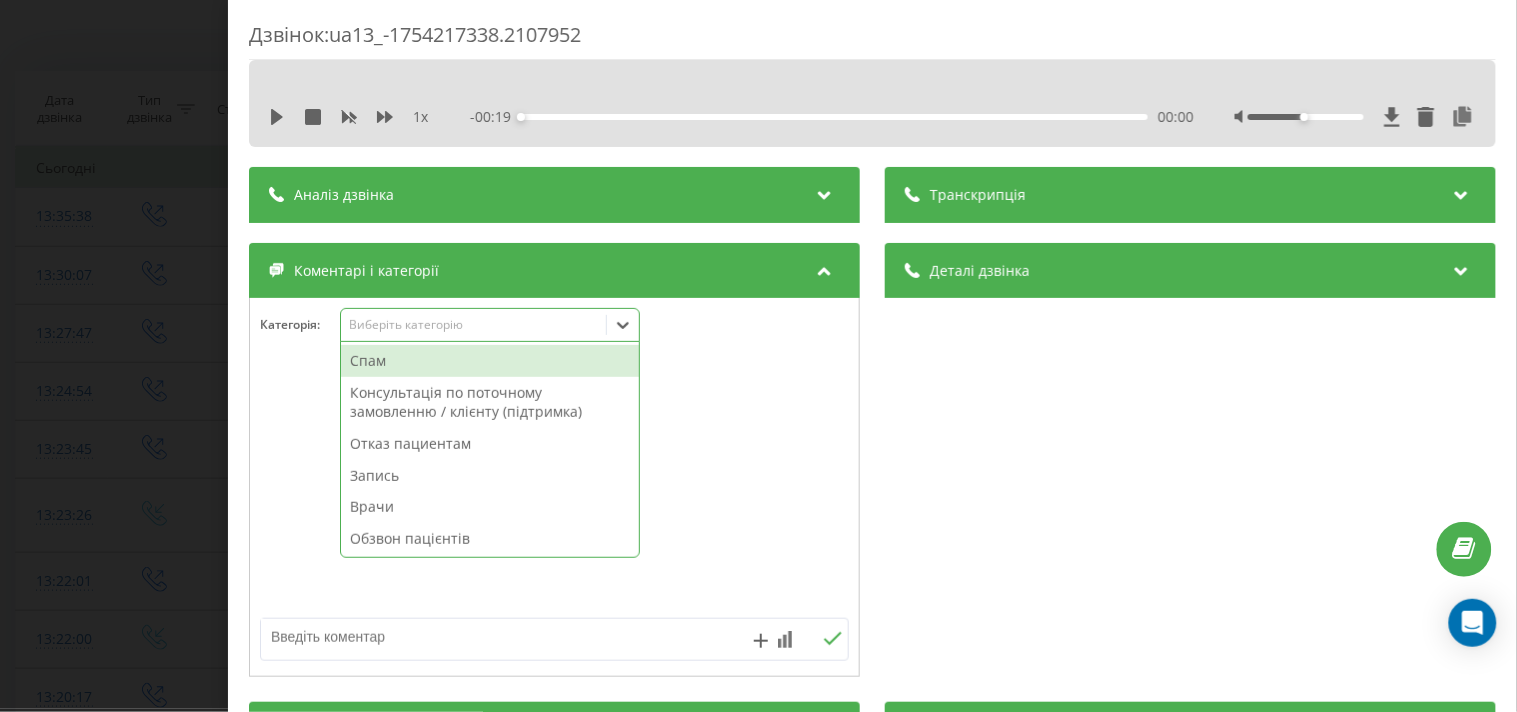 drag, startPoint x: 422, startPoint y: 535, endPoint x: 130, endPoint y: 157, distance: 477.6484 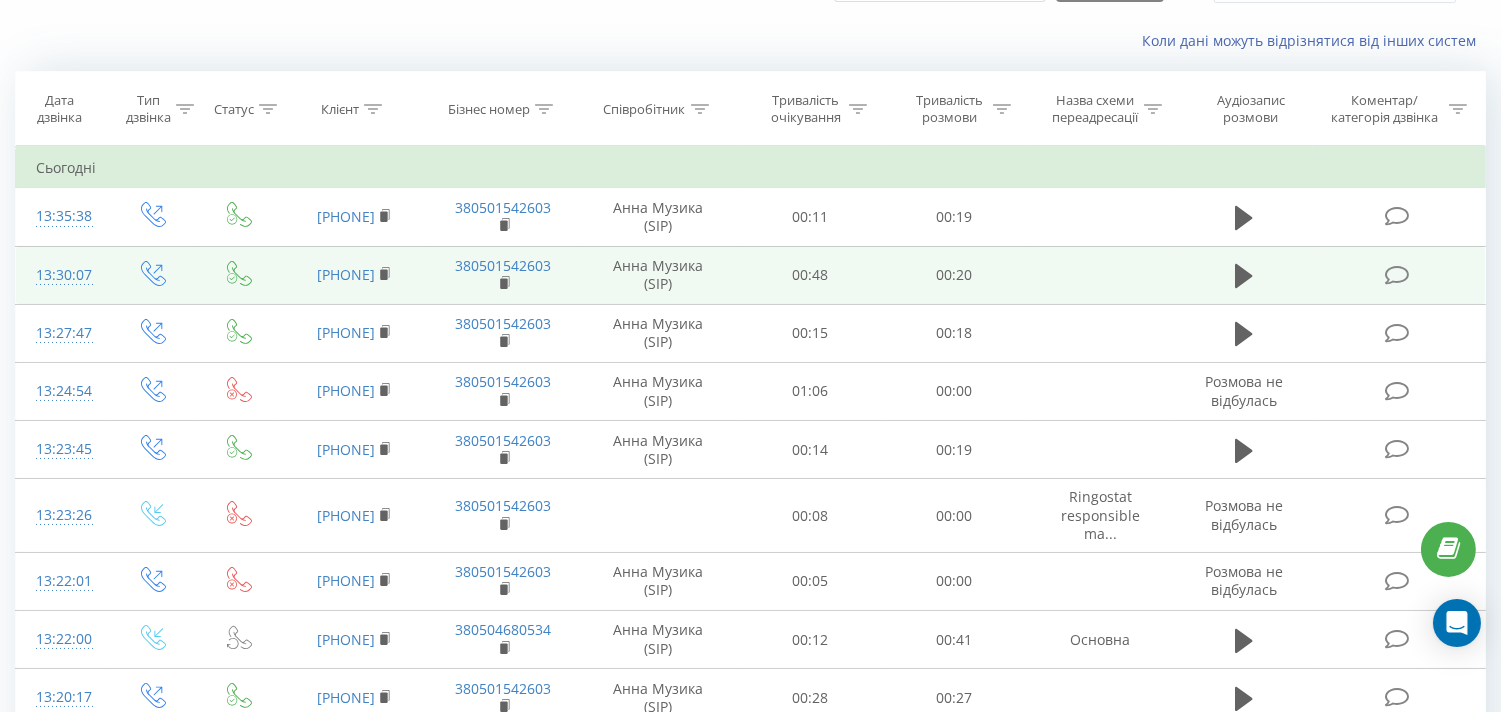 click at bounding box center (1399, 275) 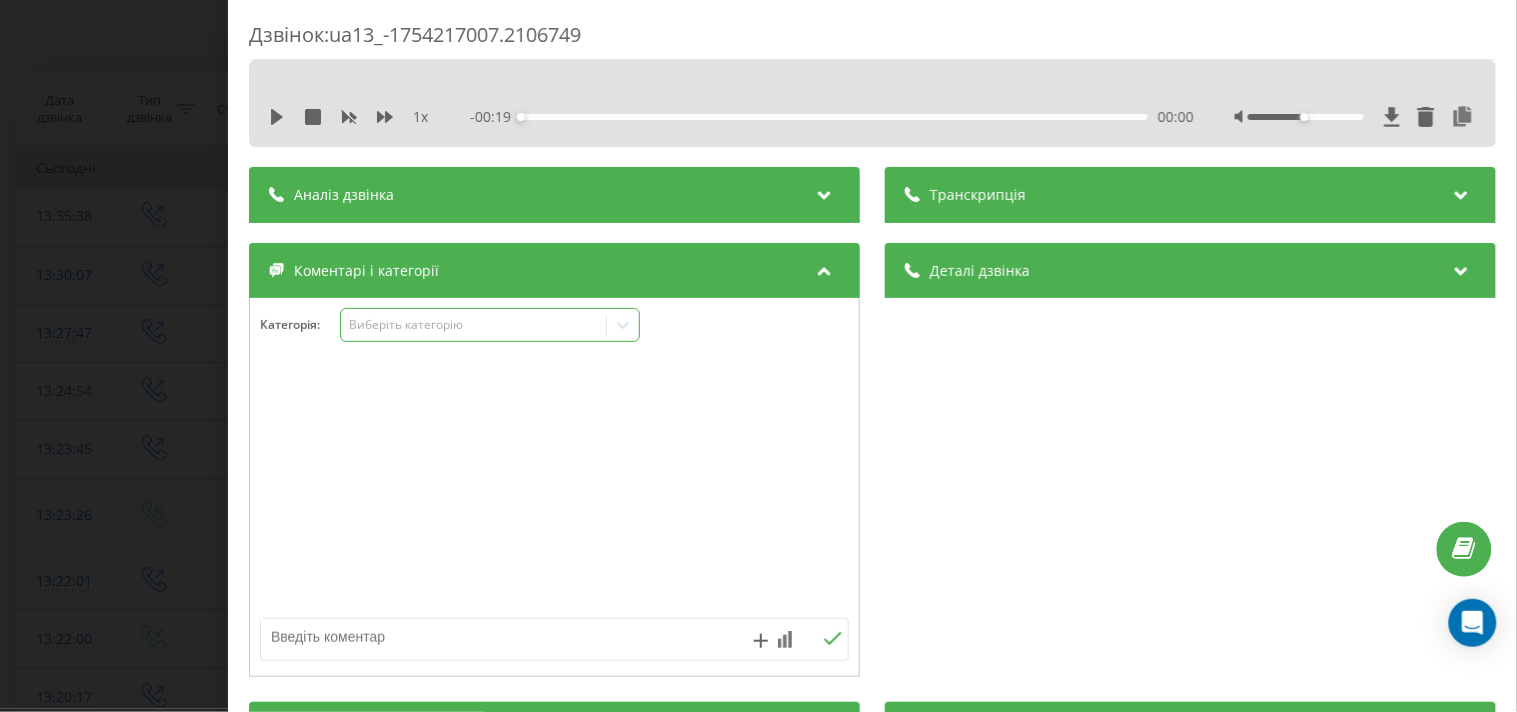 drag, startPoint x: 507, startPoint y: 320, endPoint x: 514, endPoint y: 340, distance: 21.189621 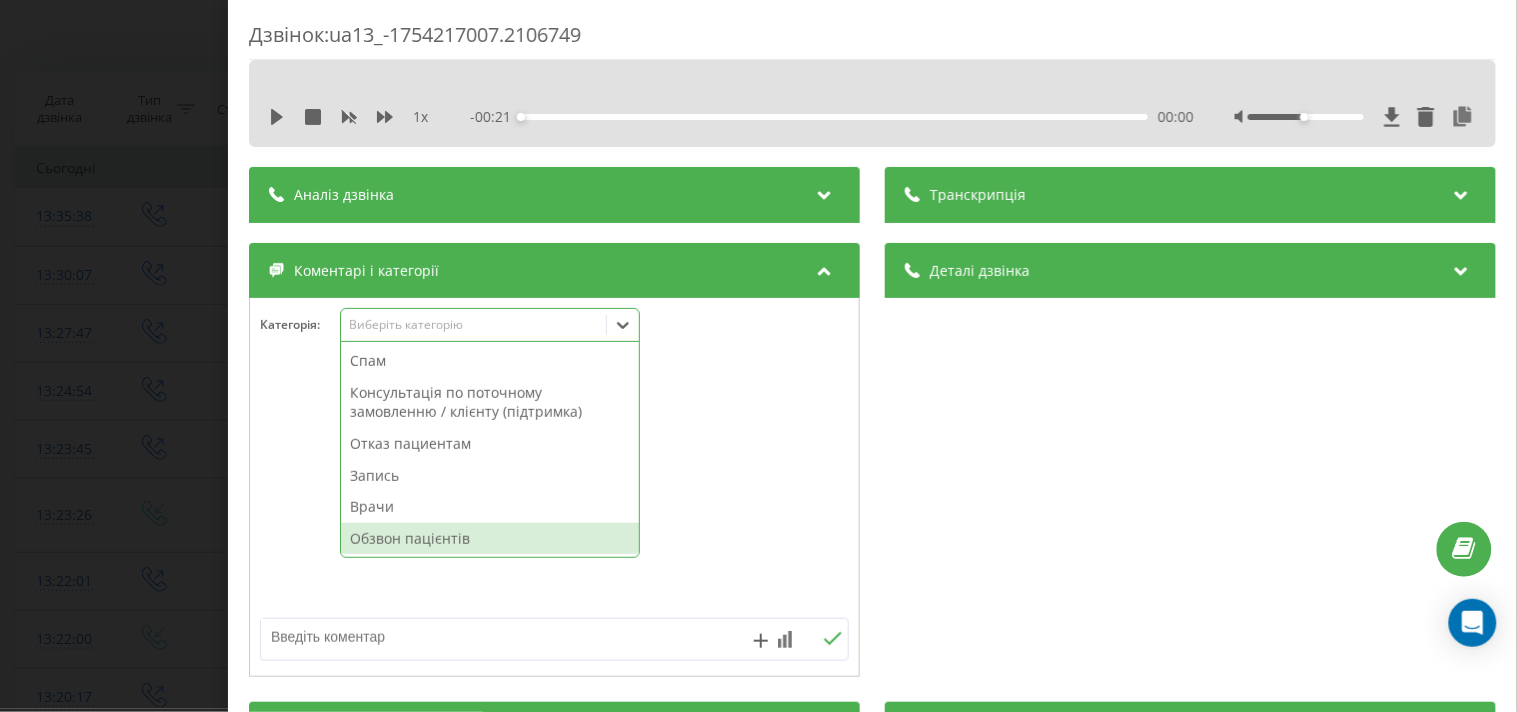 click on "Обзвон пацієнтів" at bounding box center [490, 539] 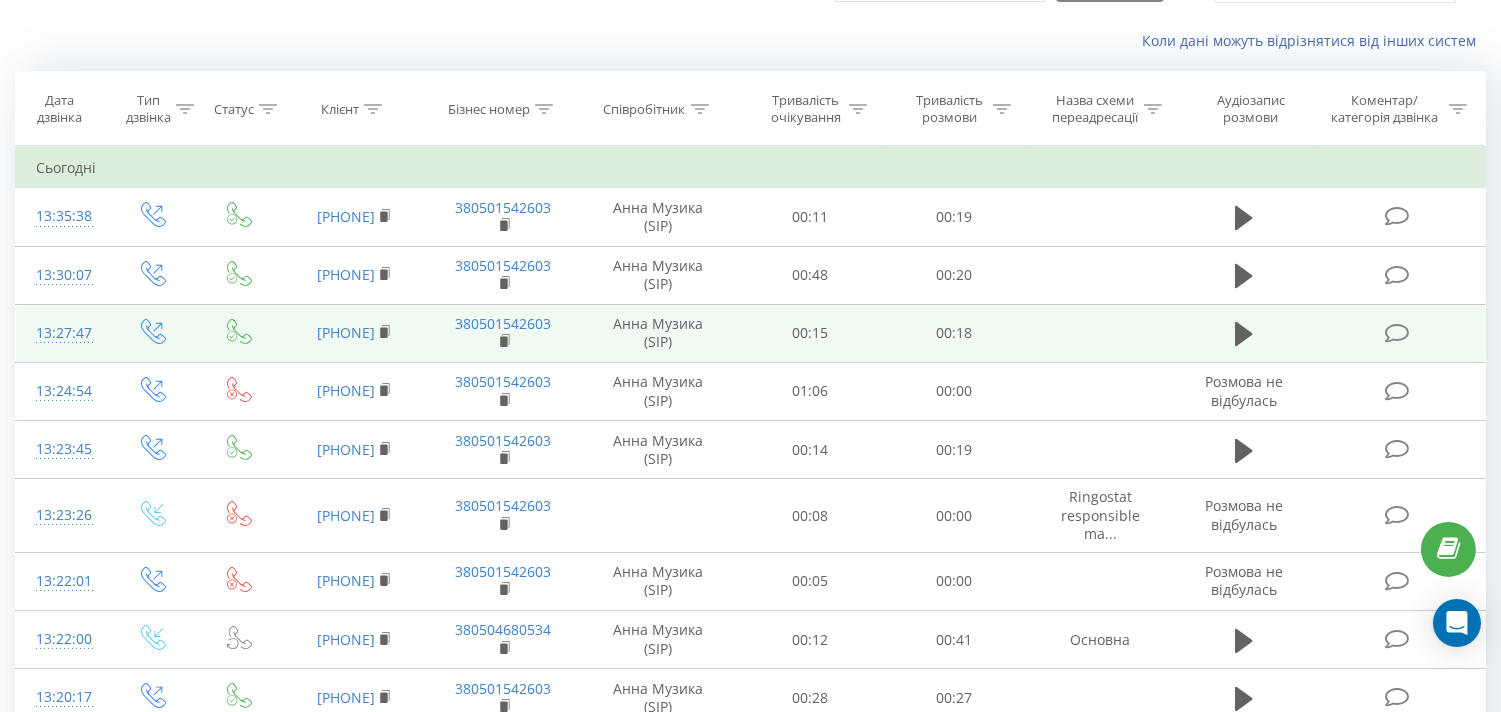 click at bounding box center [1399, 333] 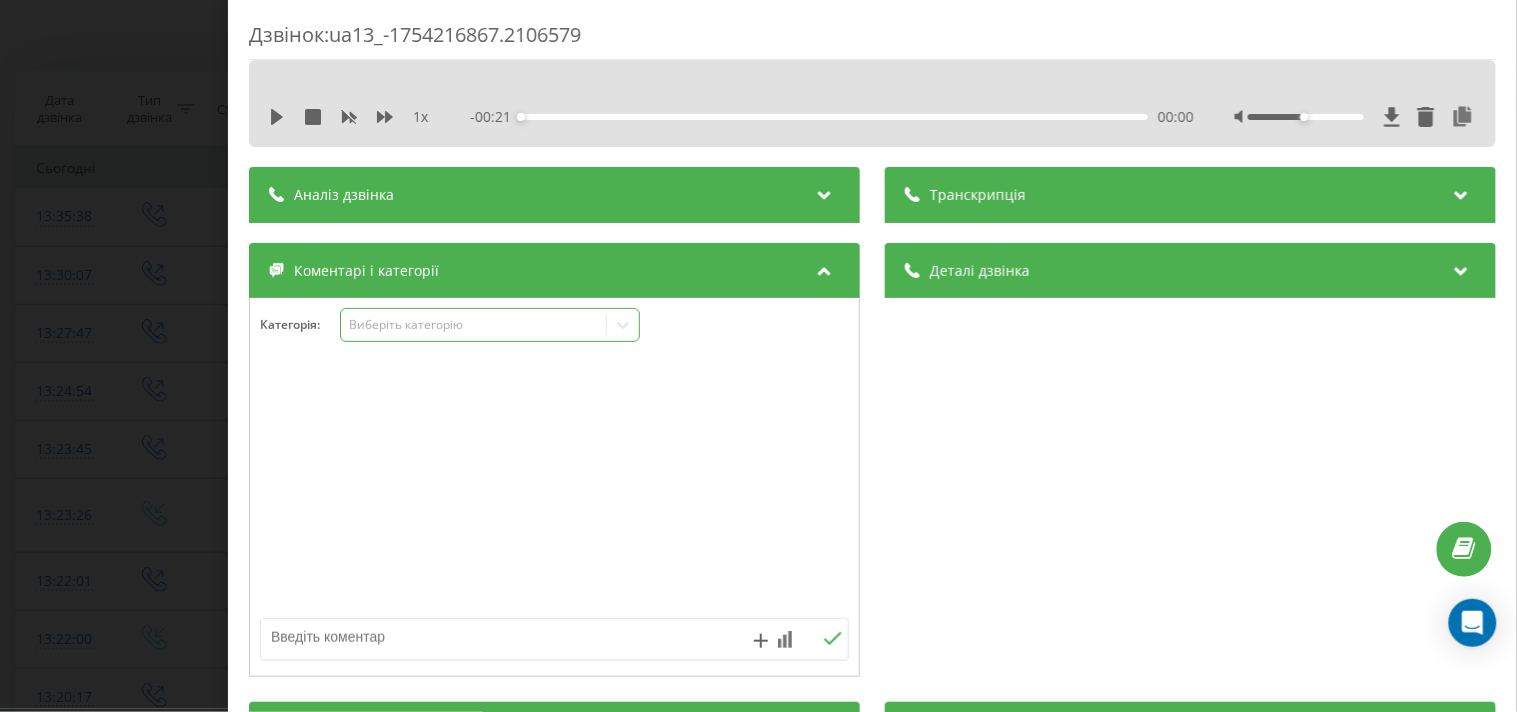 click on "Виберіть категорію" at bounding box center [473, 325] 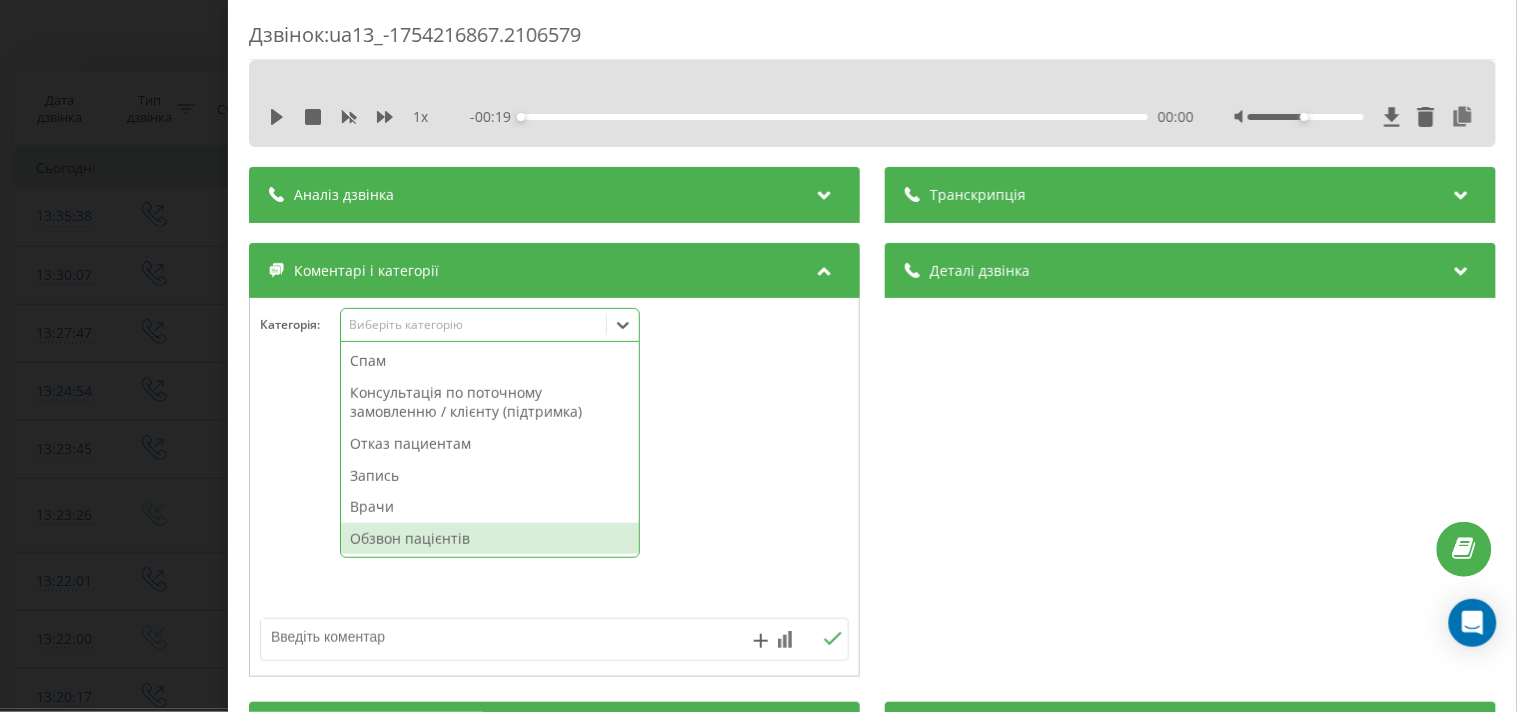 drag, startPoint x: 433, startPoint y: 545, endPoint x: 341, endPoint y: 331, distance: 232.93776 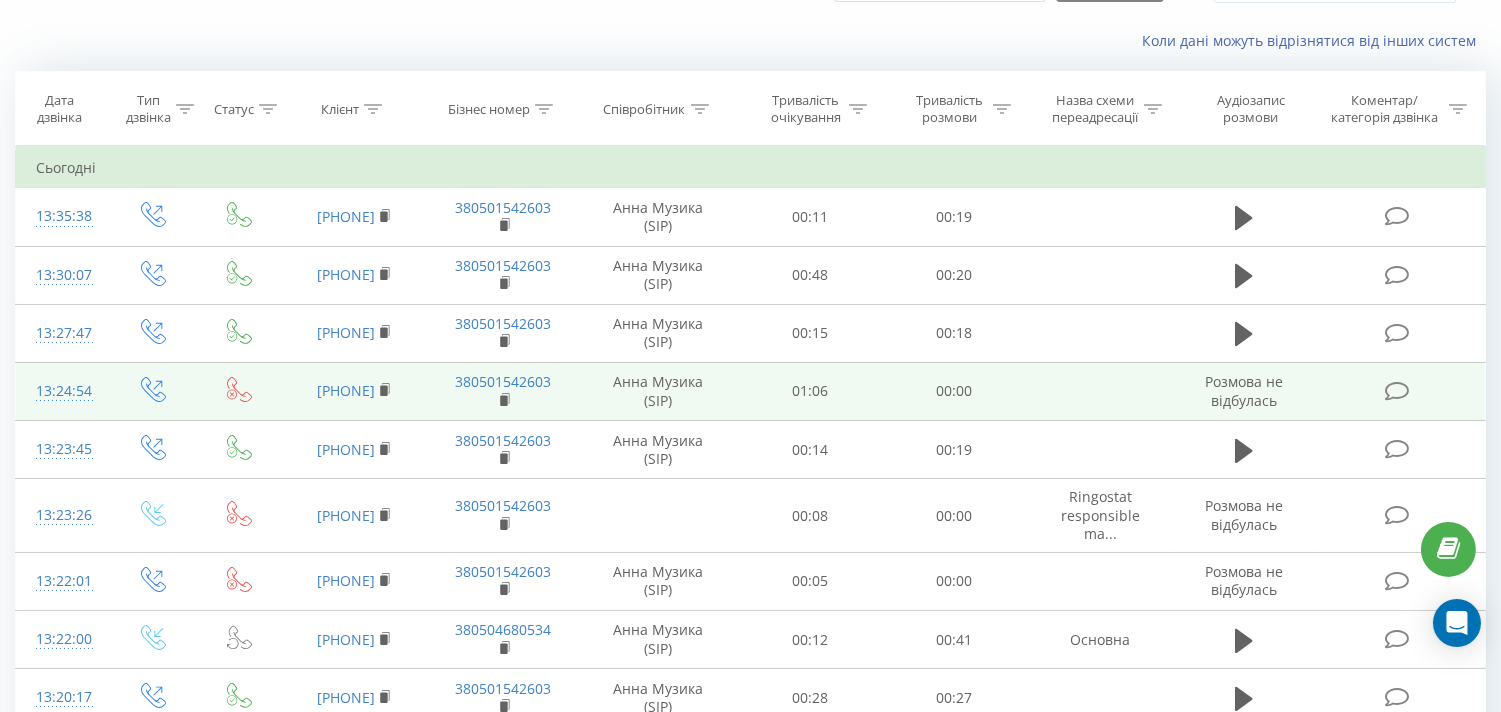 click at bounding box center [1396, 391] 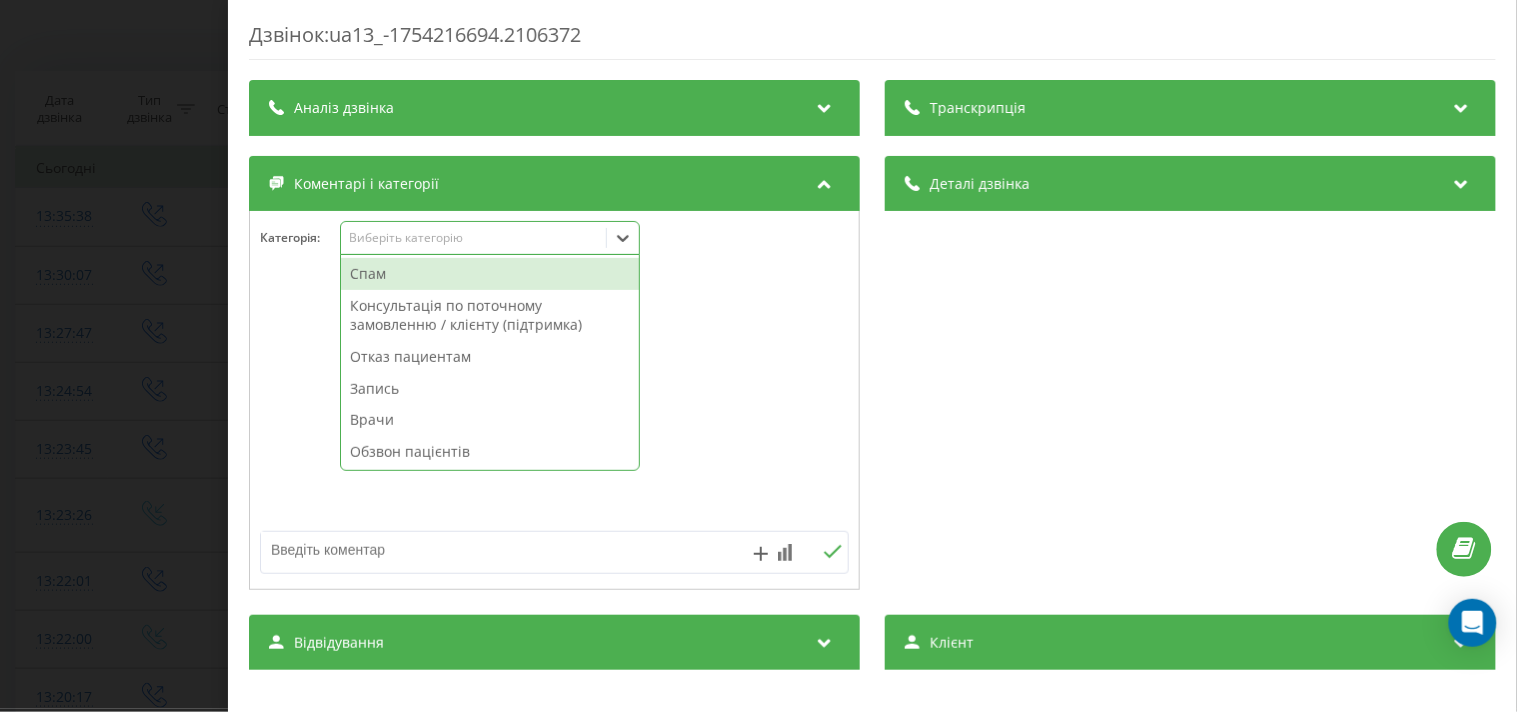 click on "Виберіть категорію" at bounding box center (473, 238) 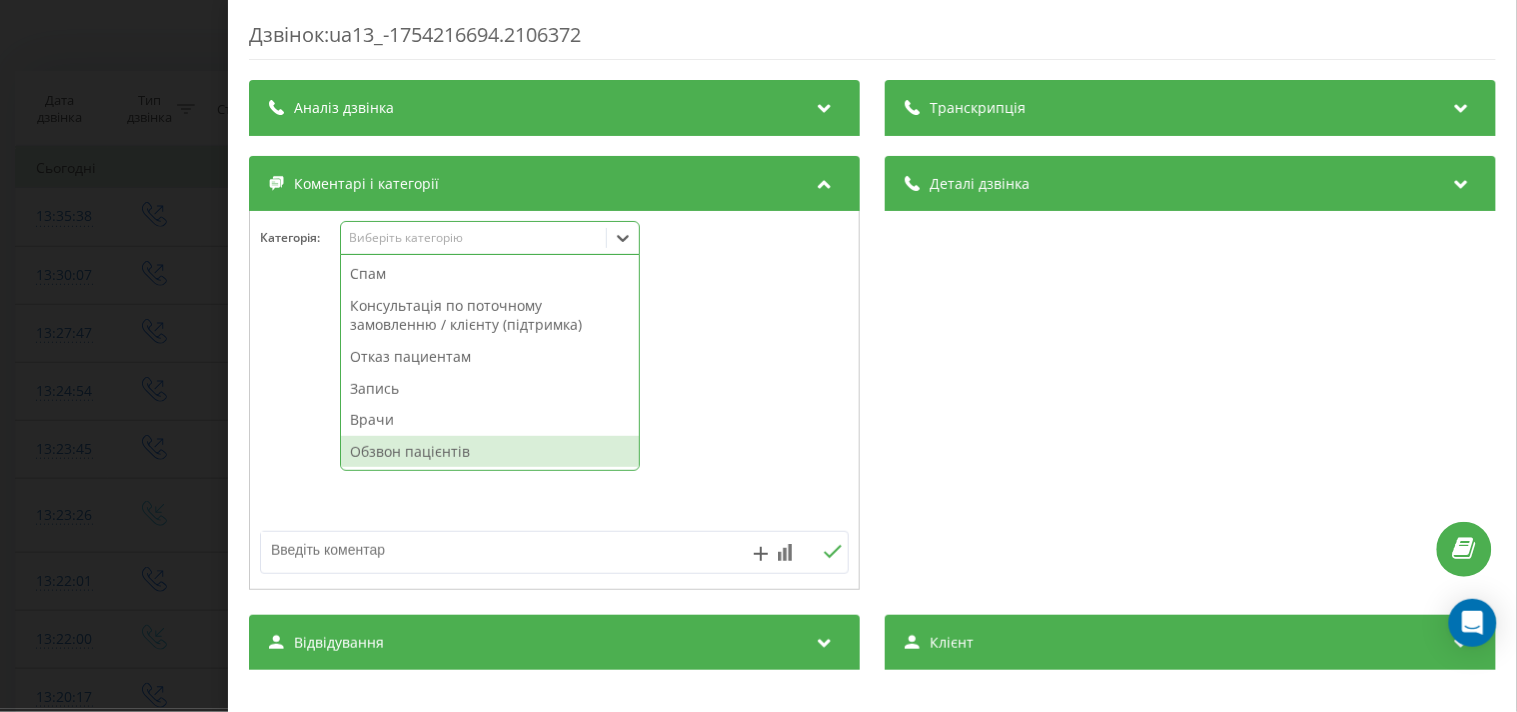 click on "Обзвон пацієнтів" at bounding box center (490, 452) 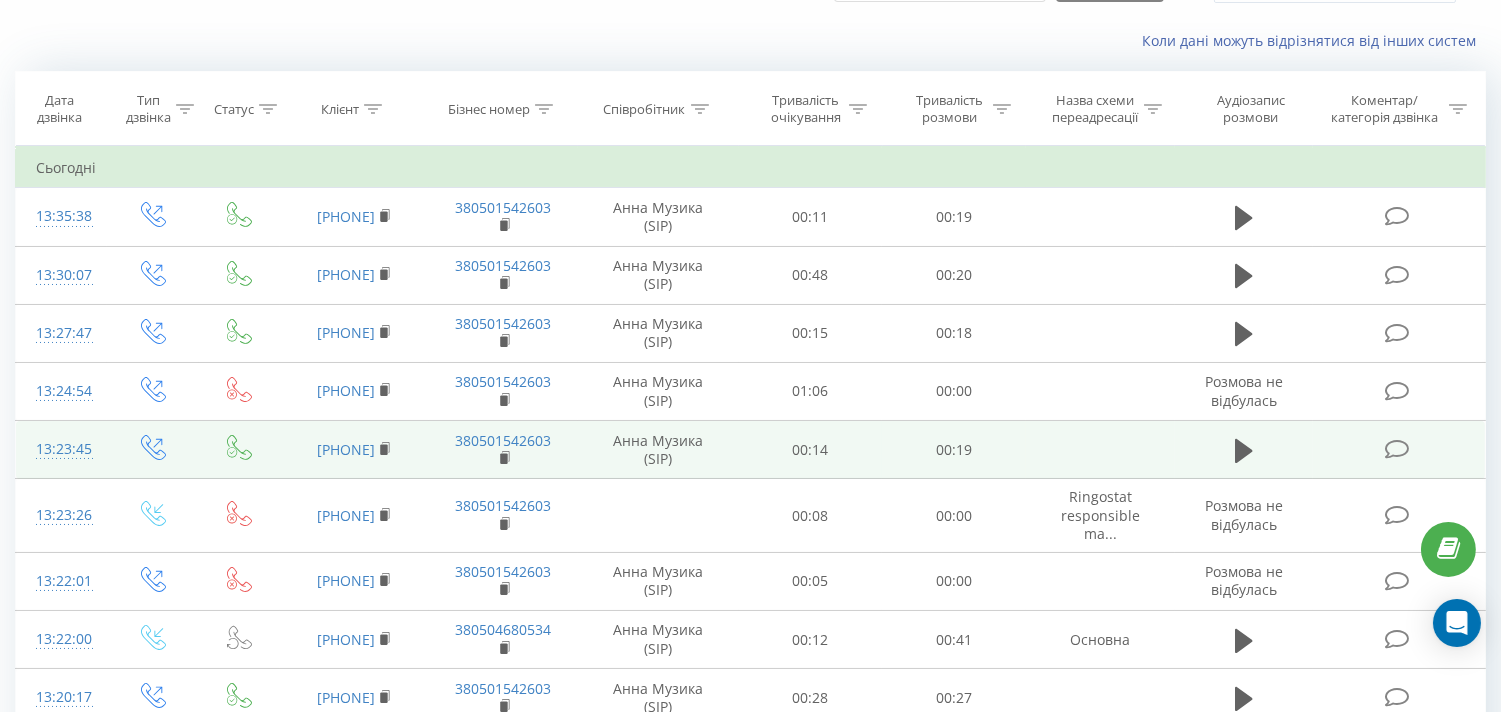 click at bounding box center [1399, 450] 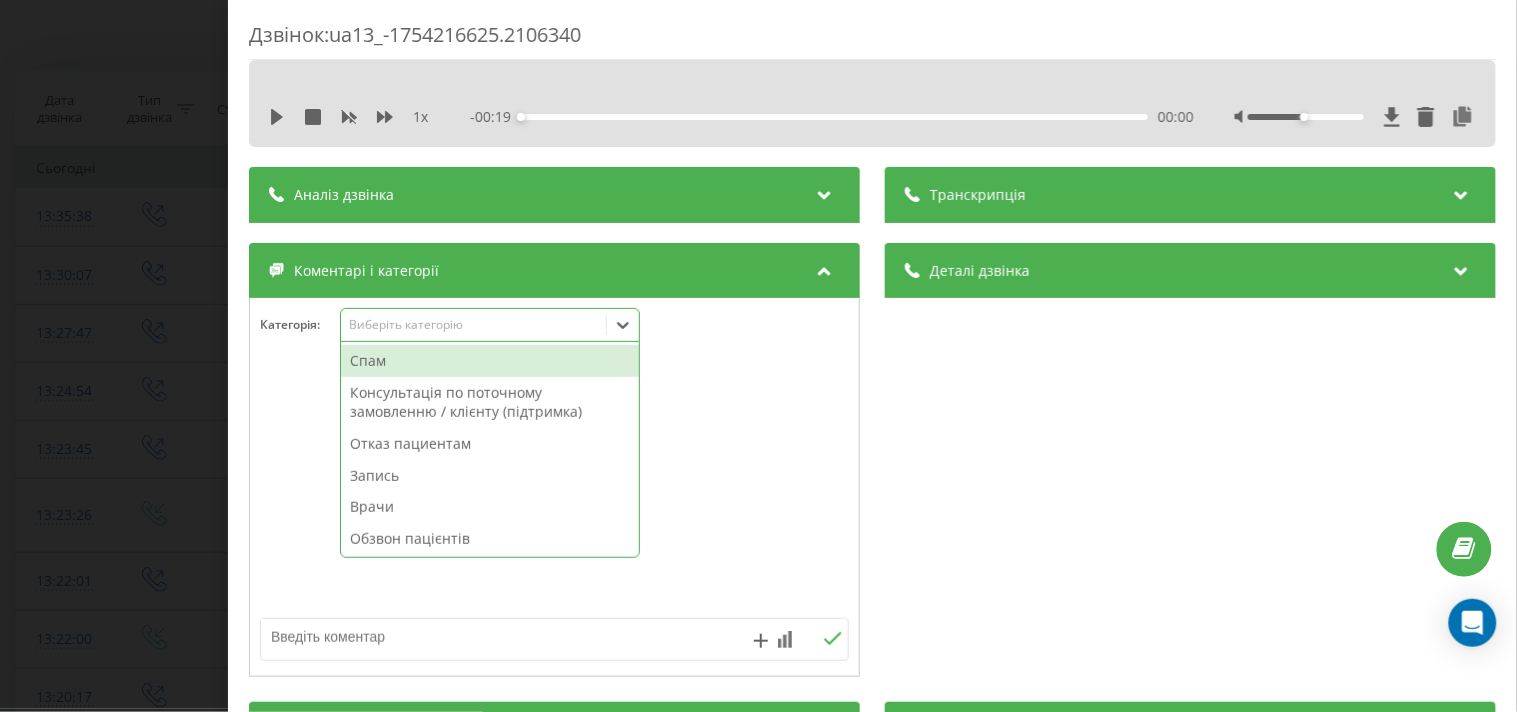 click on "Виберіть категорію" at bounding box center (473, 325) 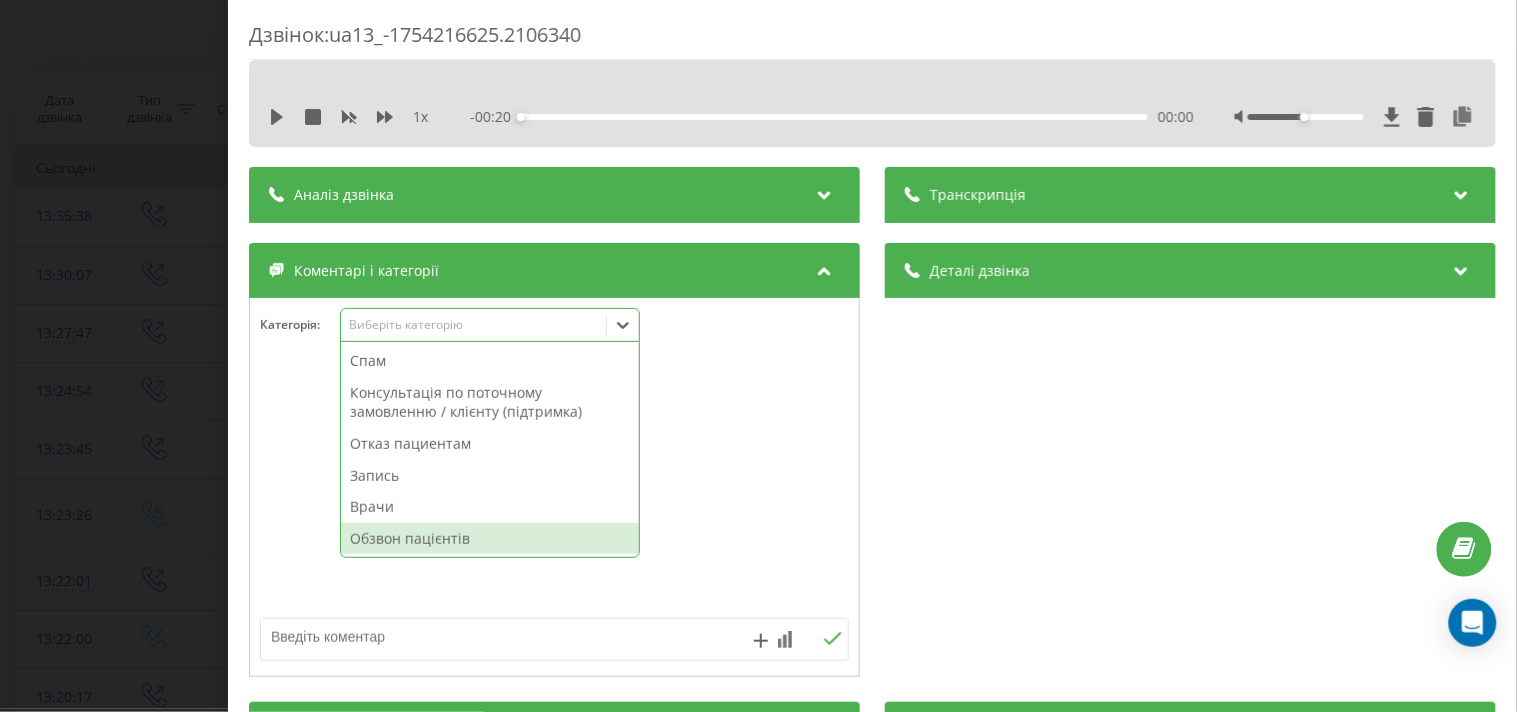 click on "Обзвон пацієнтів" at bounding box center (490, 539) 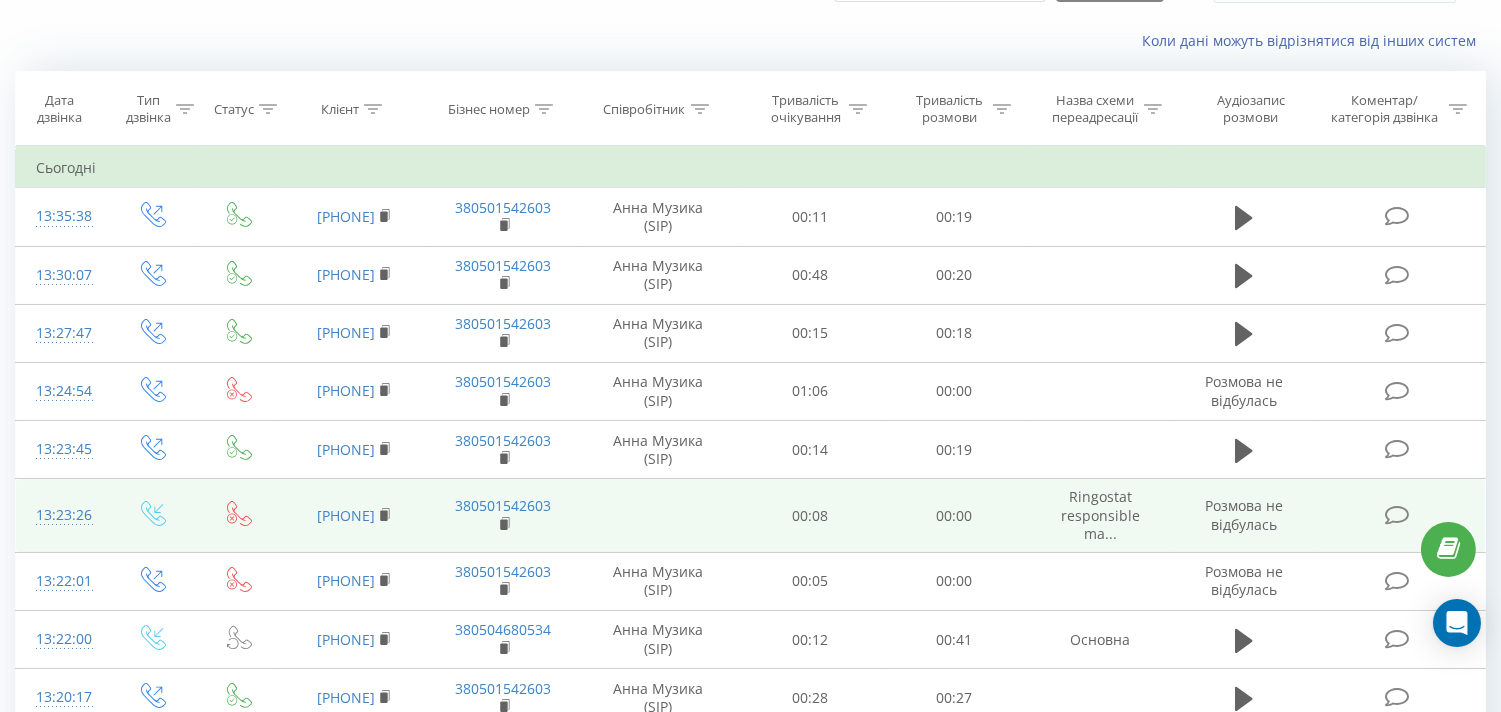 click at bounding box center [1399, 516] 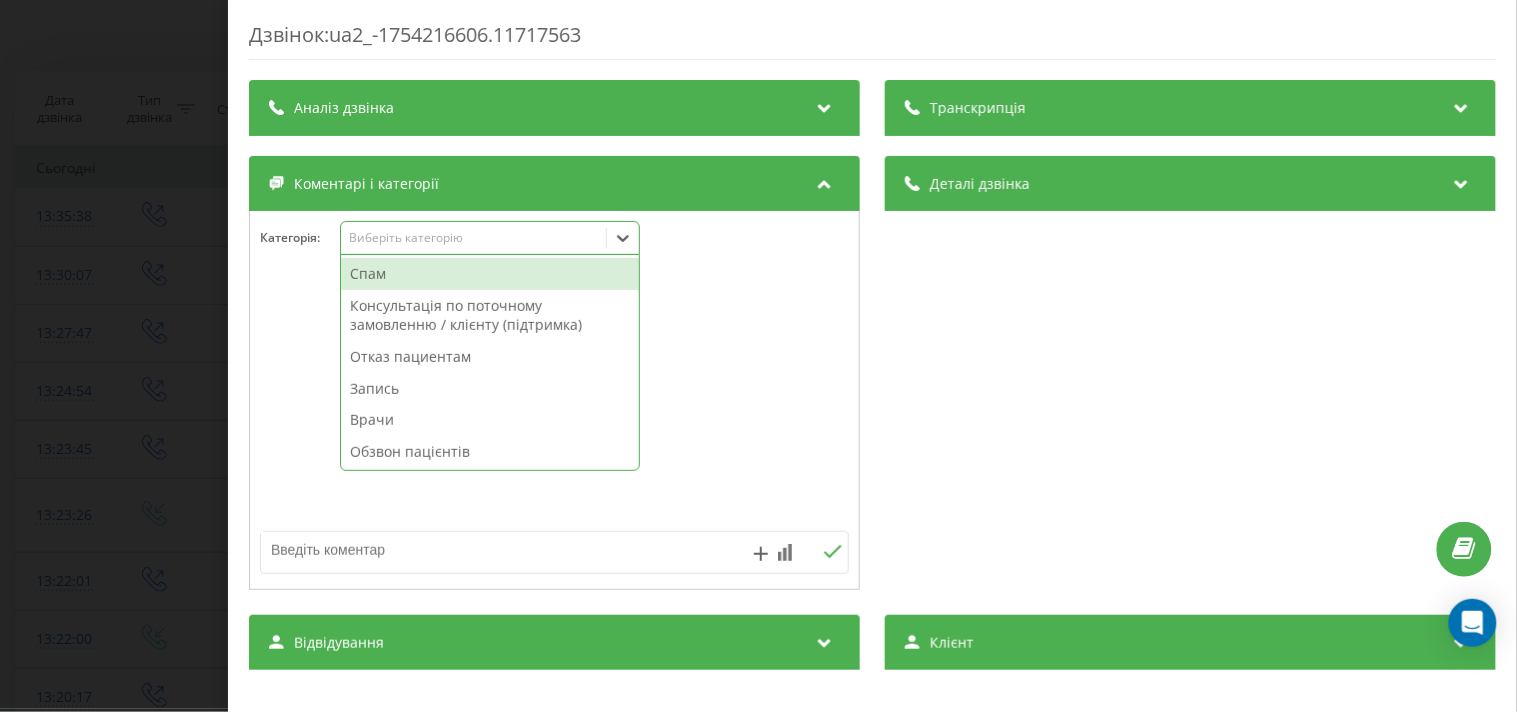 click on "option Спам focused, 1 of 6. 6 results available. Use Up and Down to choose options, press Enter to select the currently focused option, press Escape to exit the menu, press Tab to select the option and exit the menu. Виберіть категорію Спам Консультація по поточному замовленню / клієнту (підтримка) Отказ пациентам  Запись Врачи  Обзвон пацієнтів" at bounding box center [490, 238] 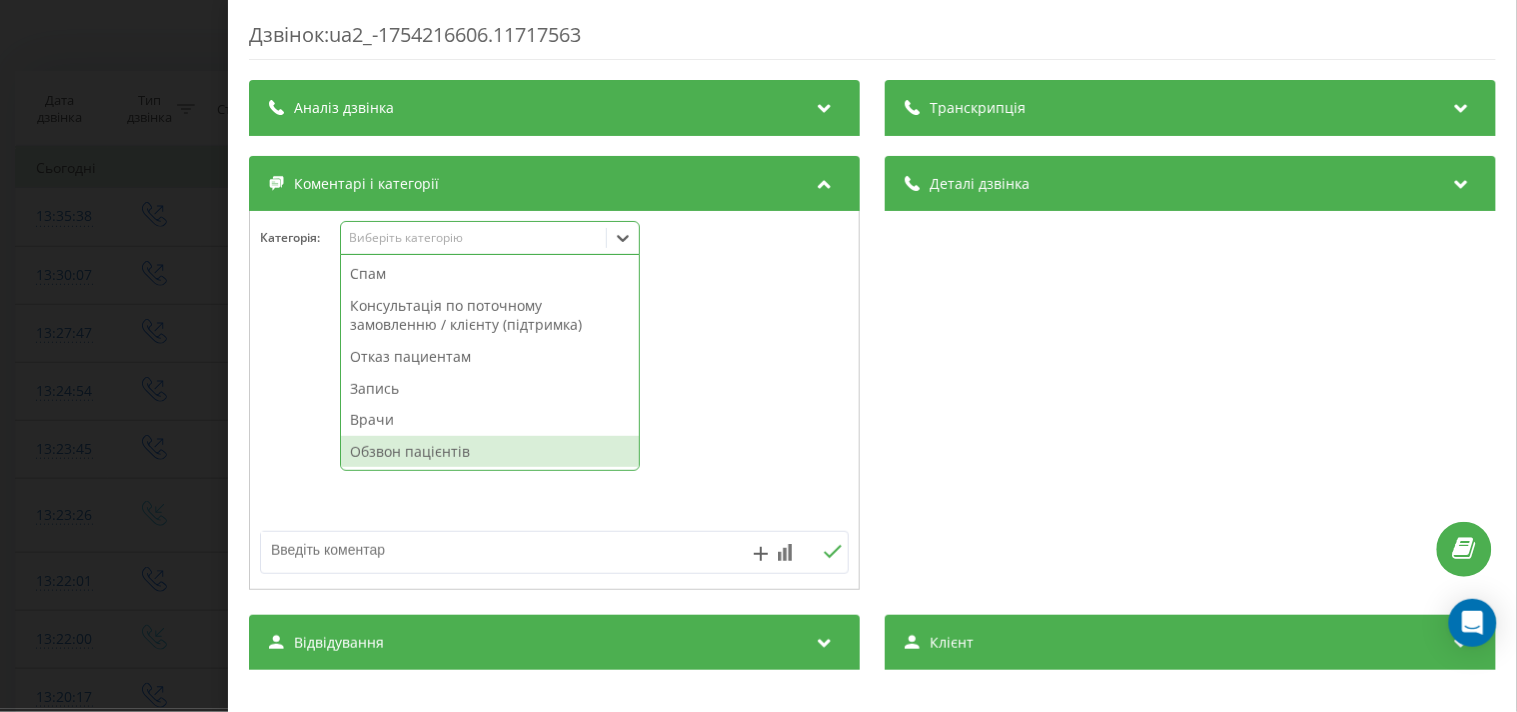 click on "Обзвон пацієнтів" at bounding box center [490, 452] 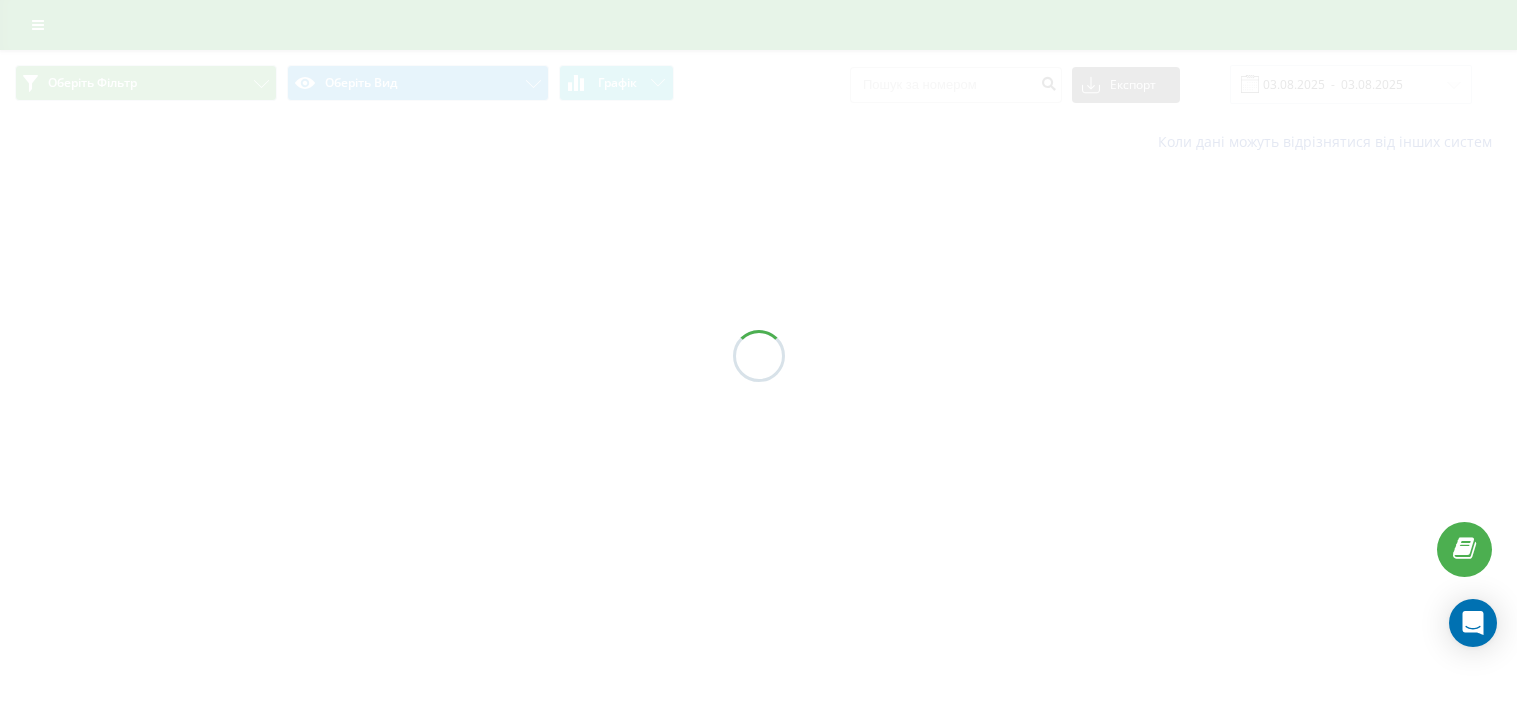 scroll, scrollTop: 0, scrollLeft: 0, axis: both 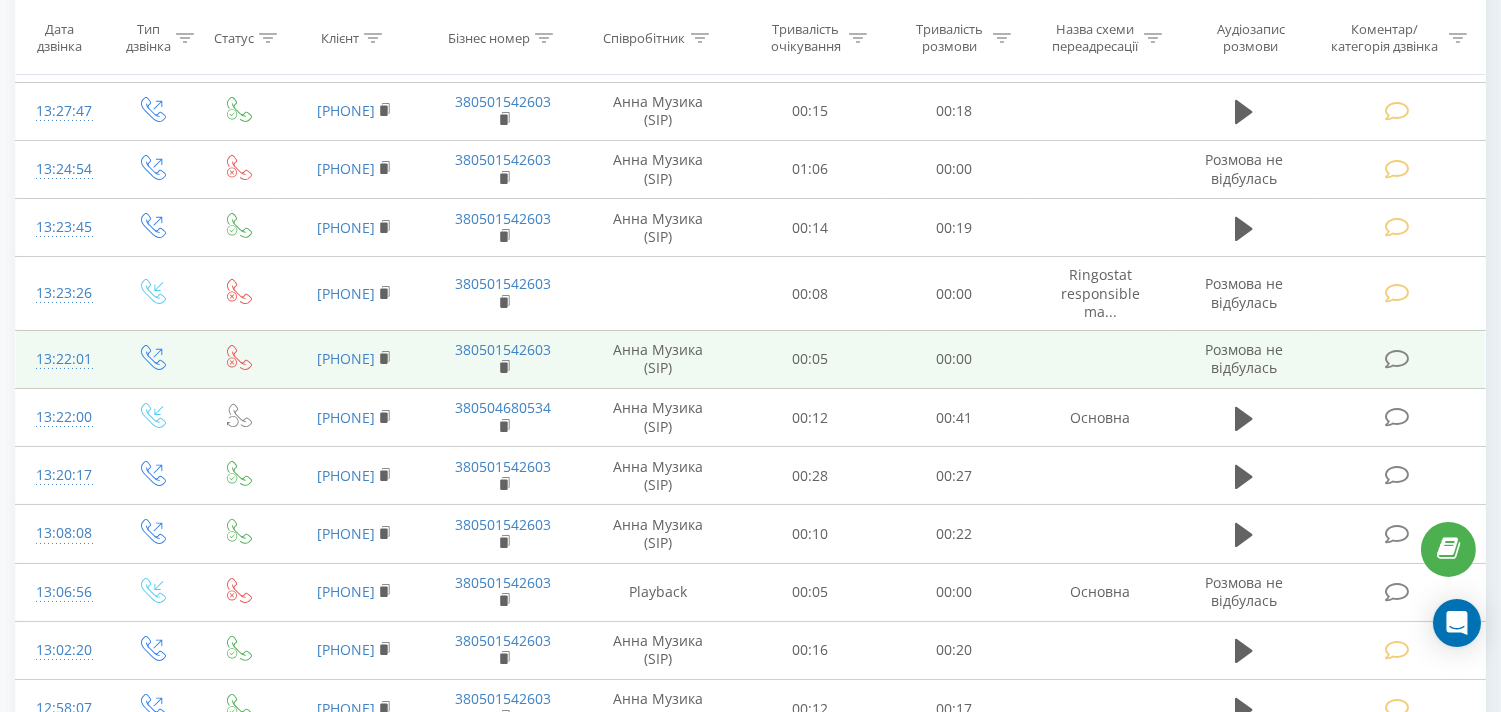 click at bounding box center (1396, 359) 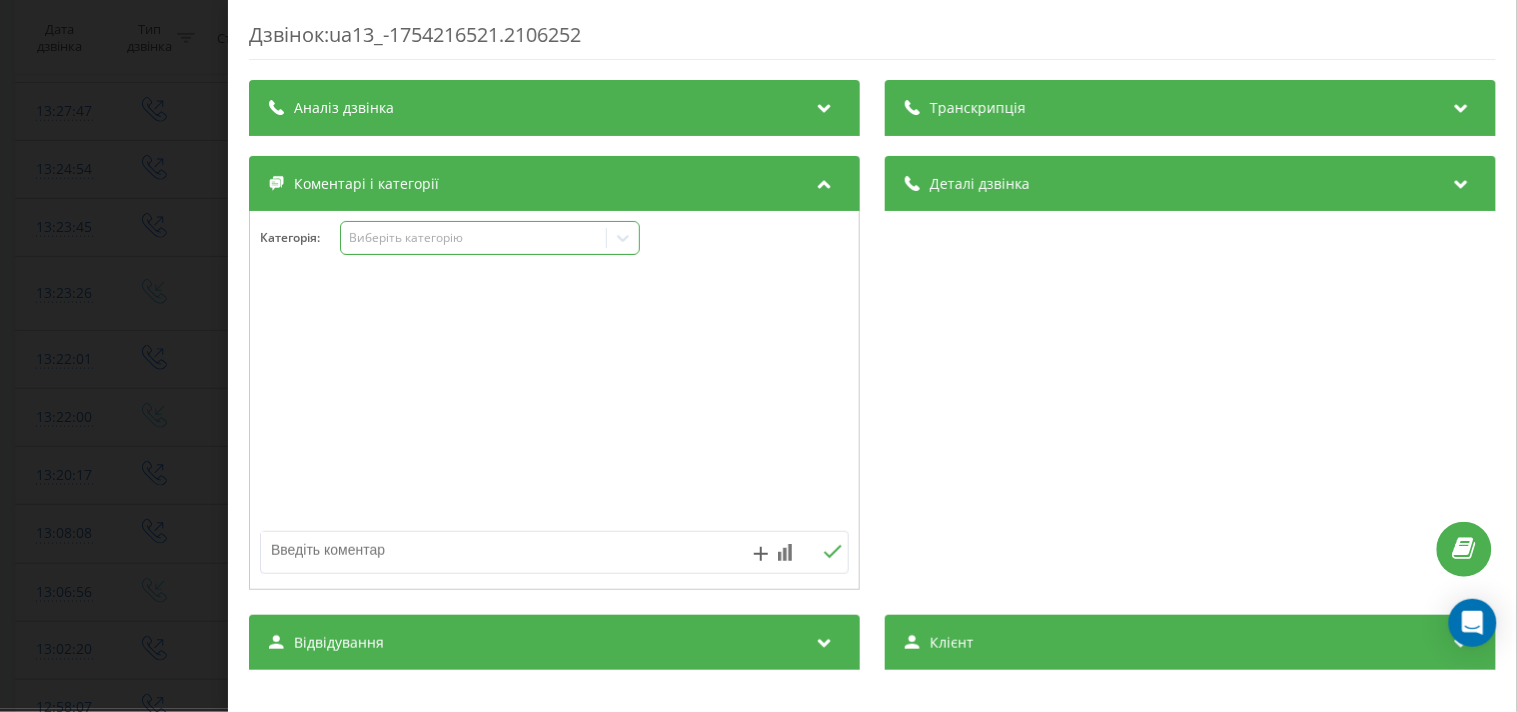 drag, startPoint x: 508, startPoint y: 244, endPoint x: 506, endPoint y: 254, distance: 10.198039 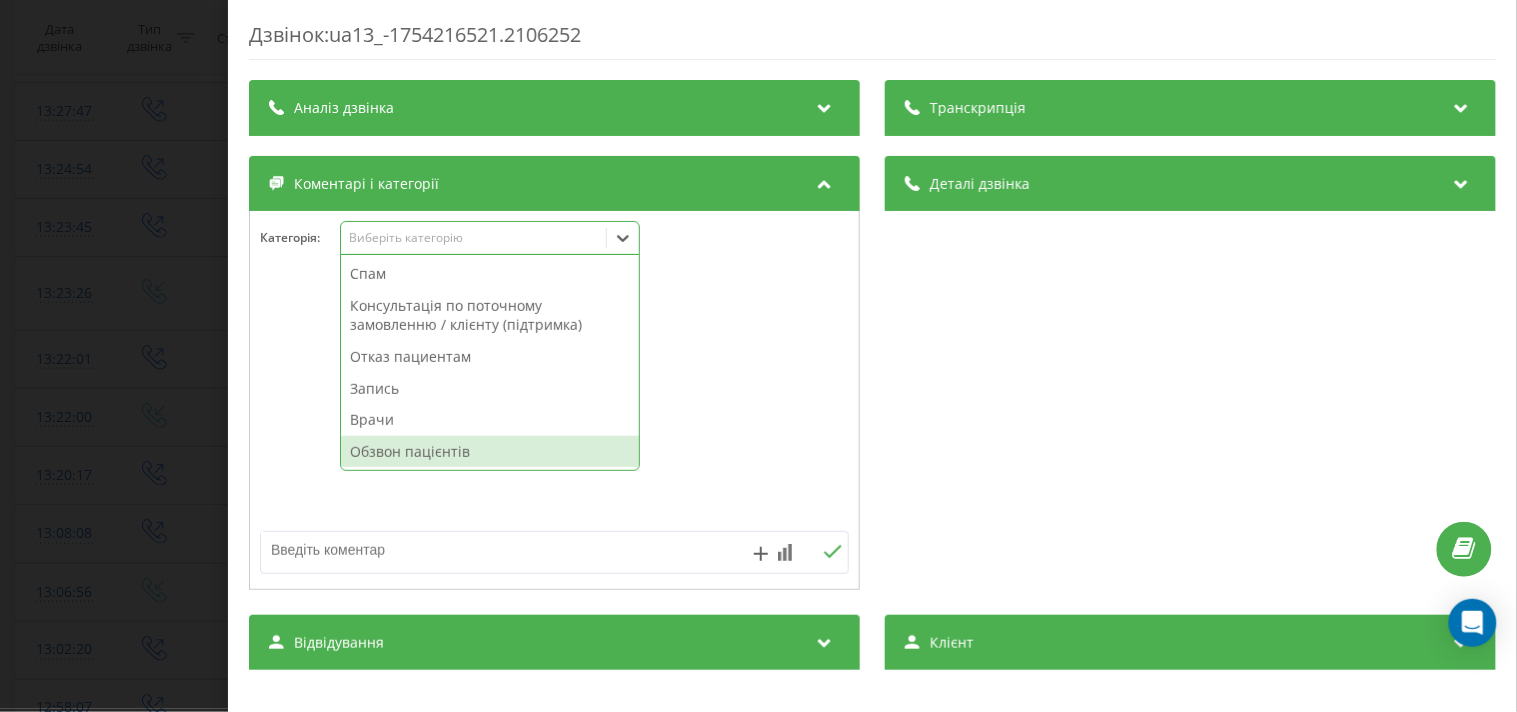 click on "Обзвон пацієнтів" at bounding box center [490, 452] 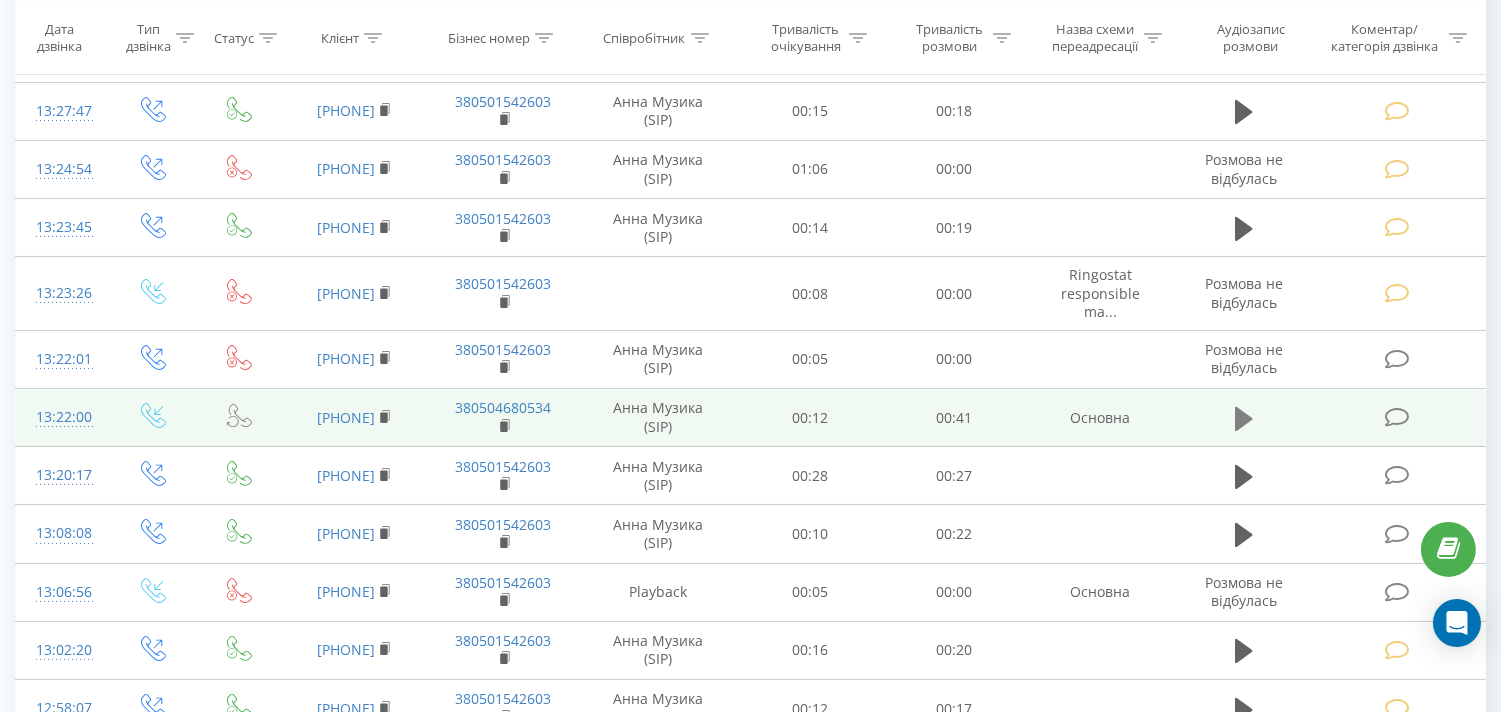 click 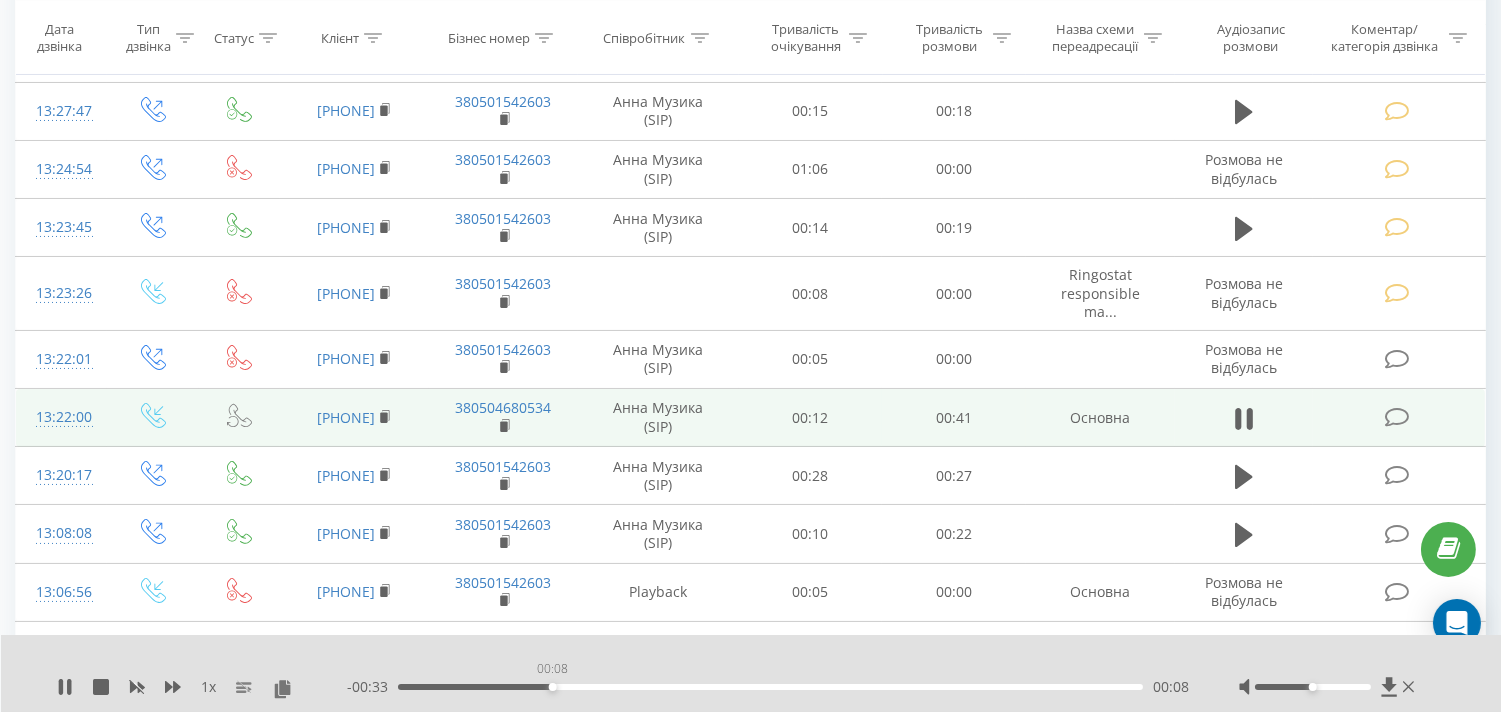 click on "00:08" at bounding box center (770, 687) 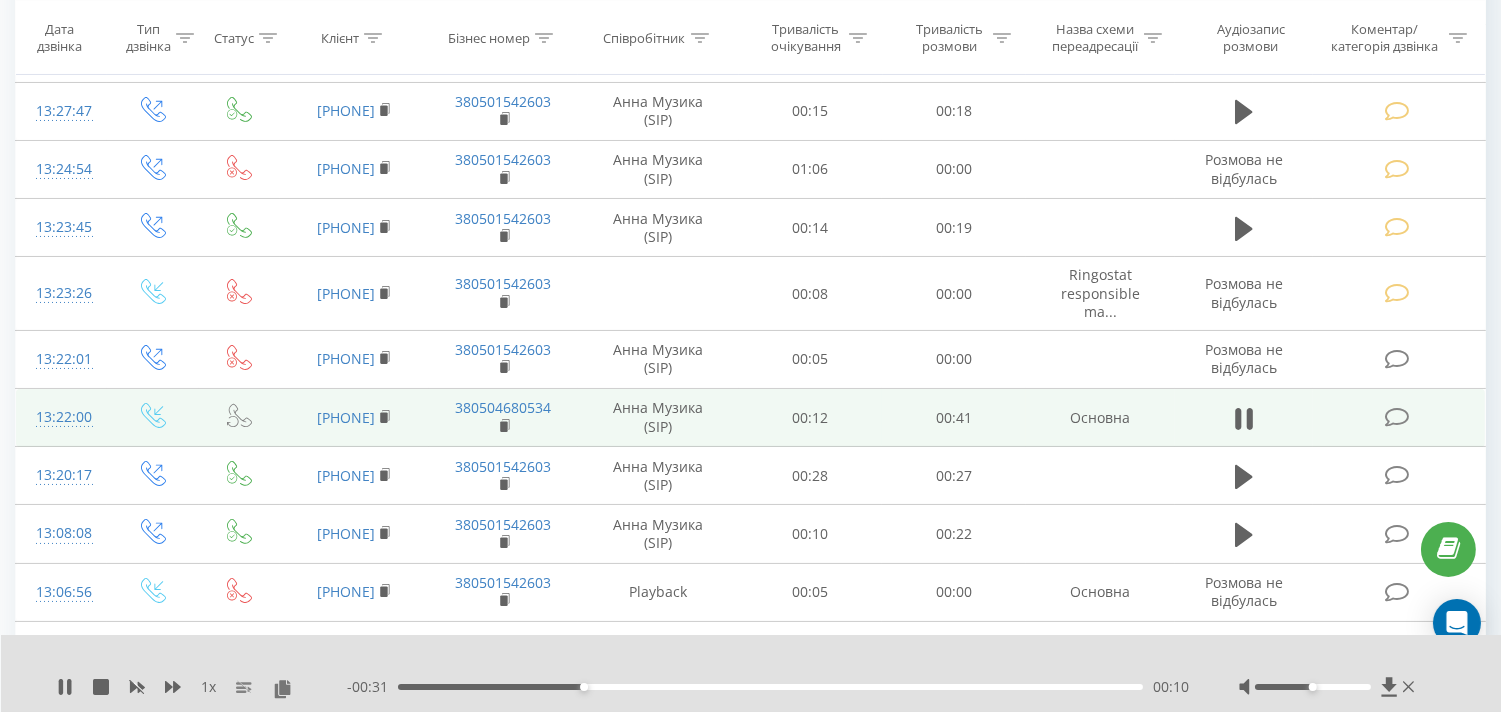 click at bounding box center (1396, 417) 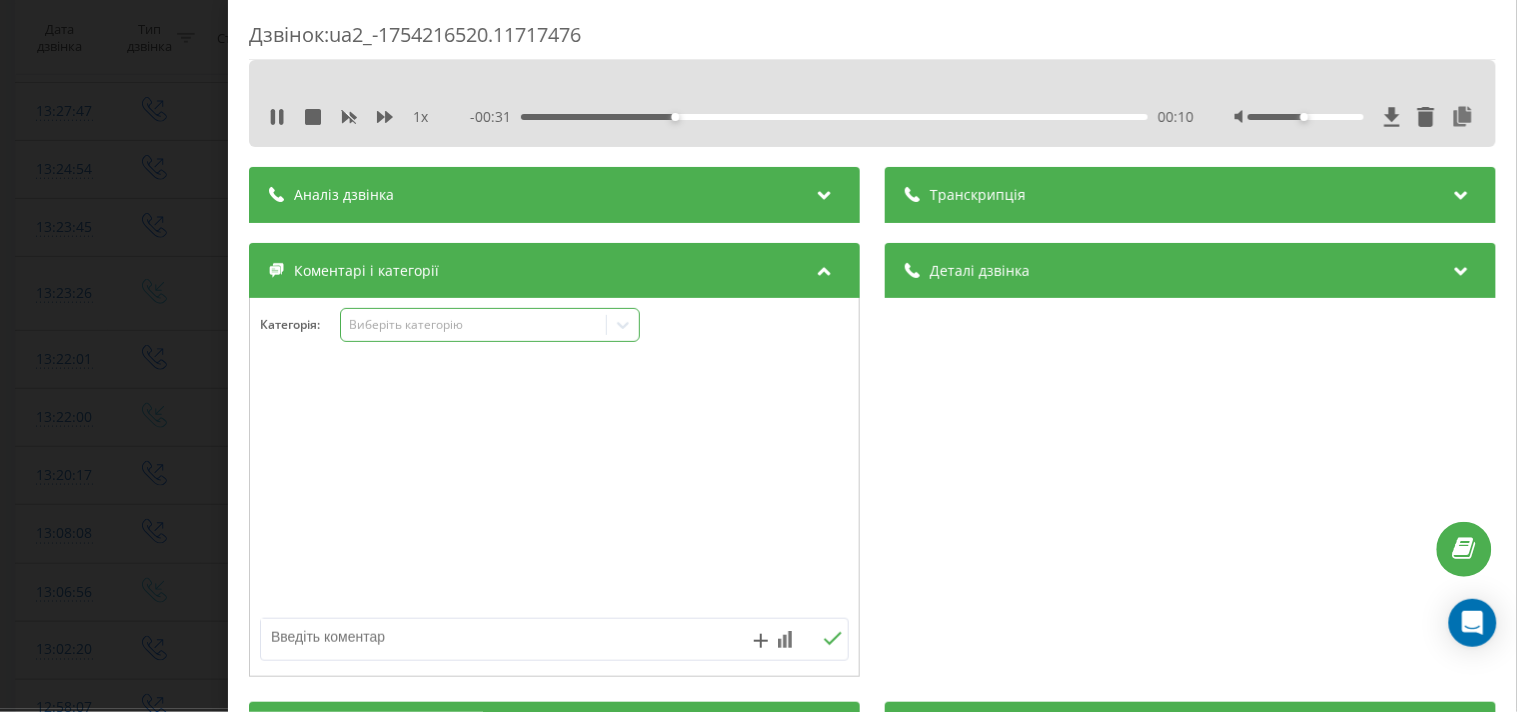 click on "Виберіть категорію" at bounding box center (473, 325) 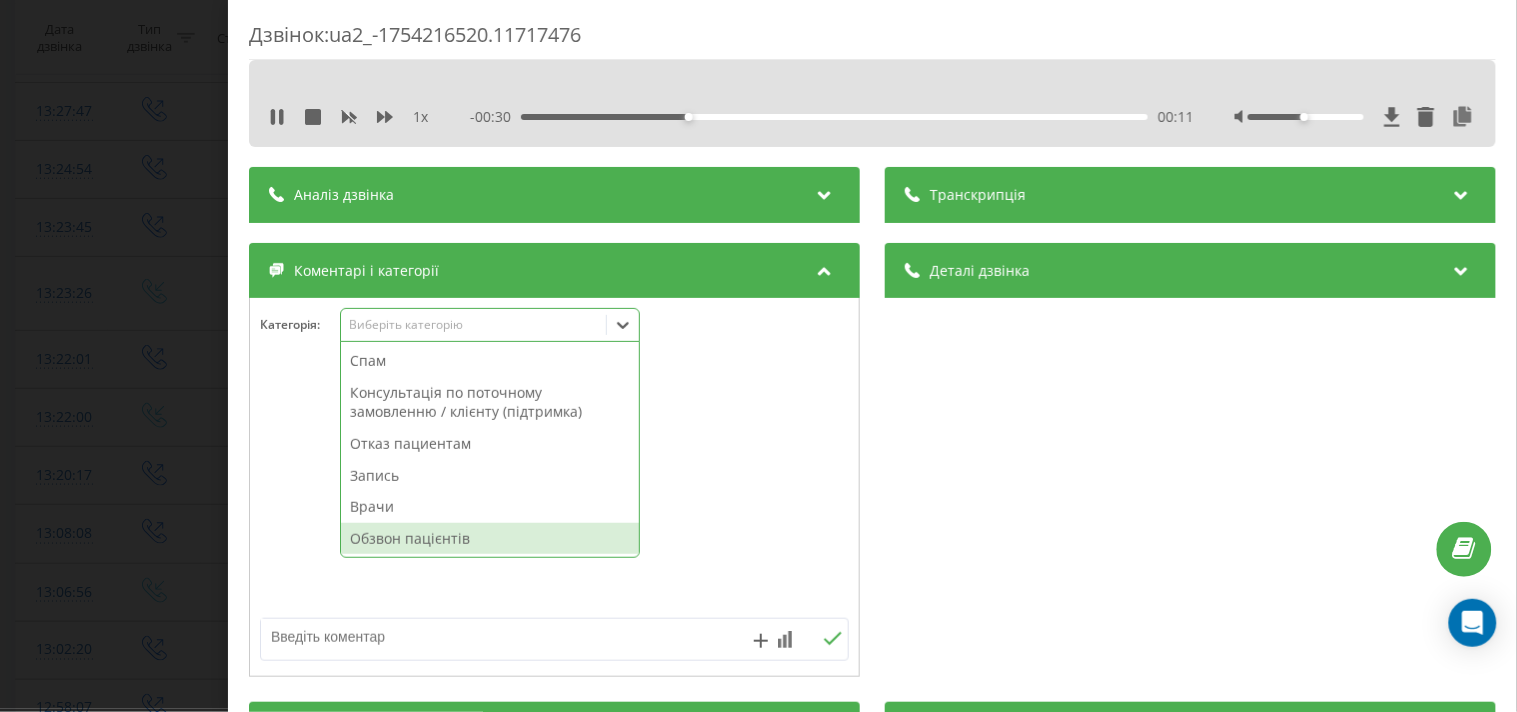 click on "Обзвон пацієнтів" at bounding box center [490, 539] 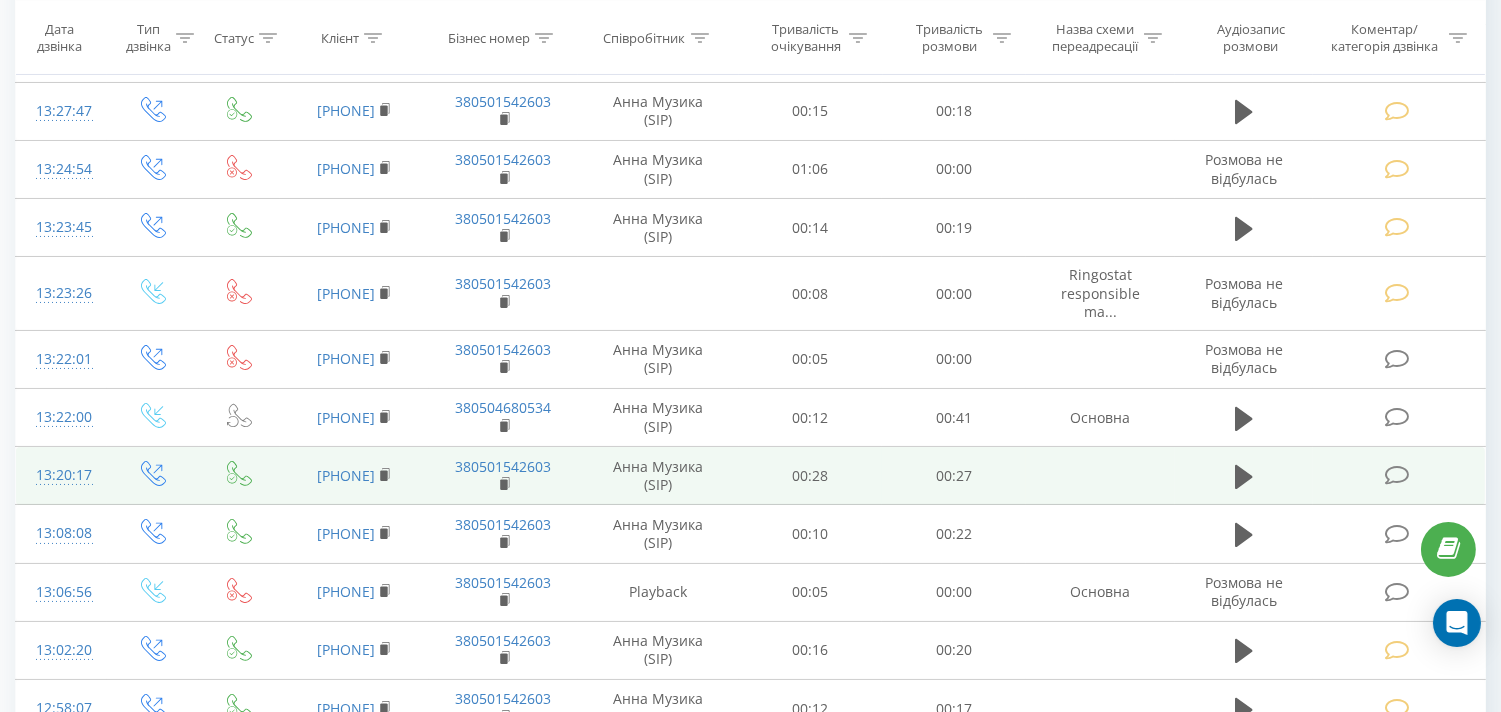 click at bounding box center (1399, 476) 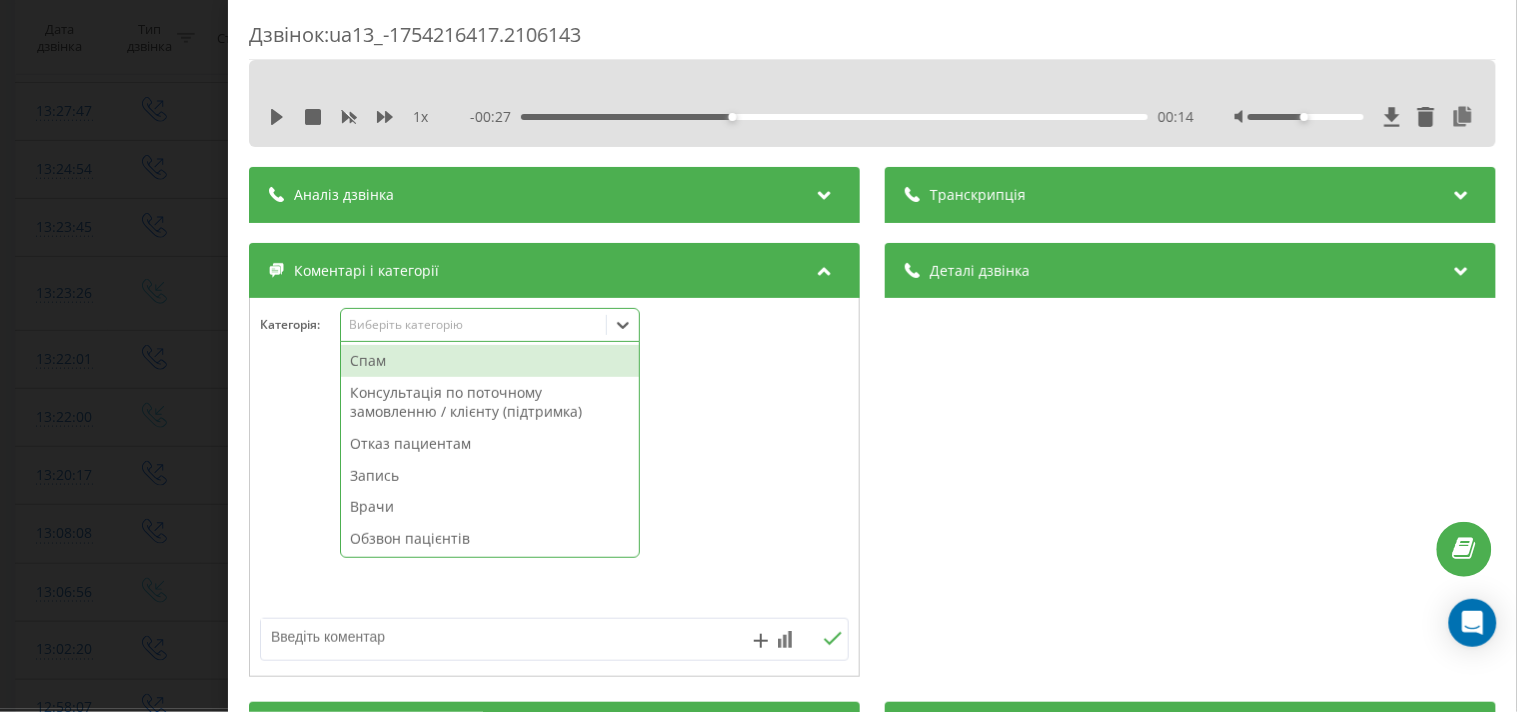 drag, startPoint x: 486, startPoint y: 330, endPoint x: 465, endPoint y: 476, distance: 147.50255 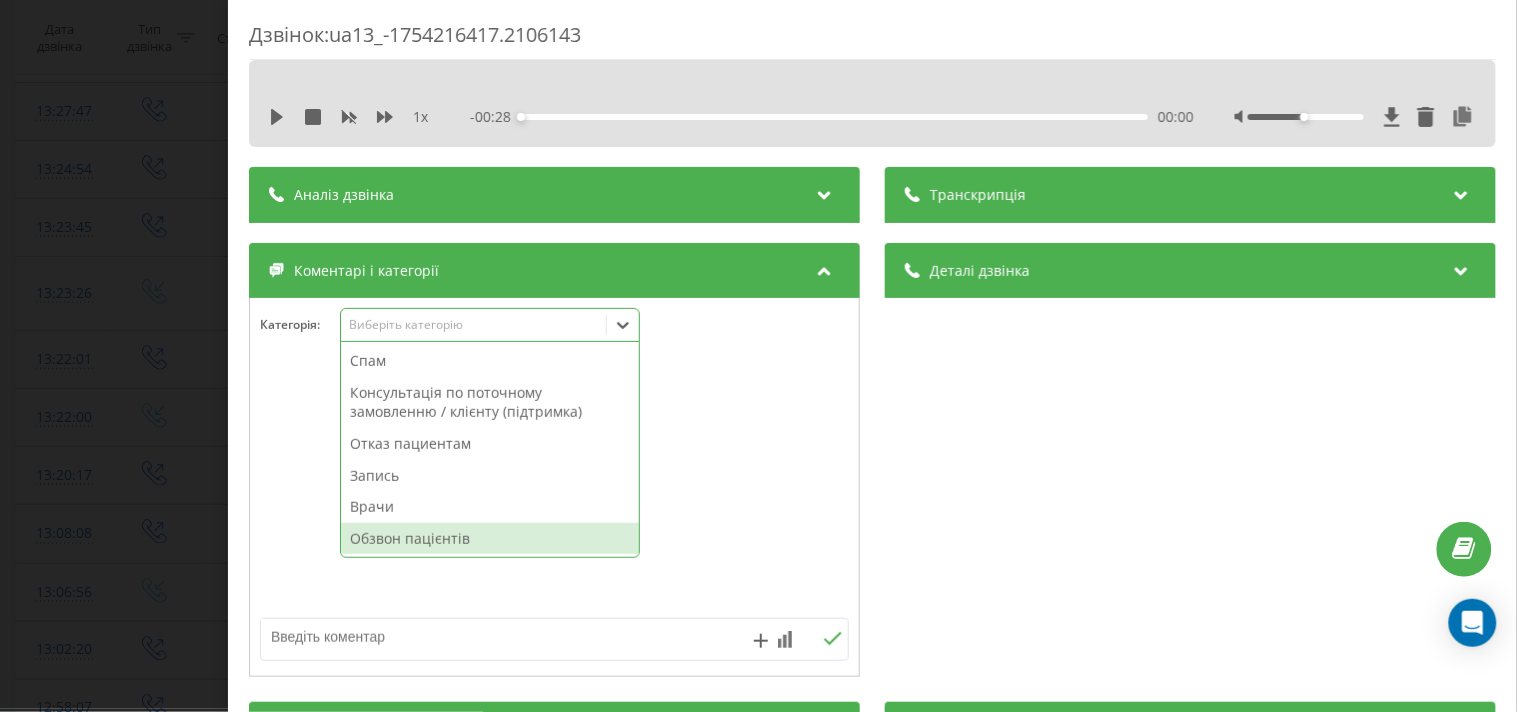 click on "Обзвон пацієнтів" at bounding box center [490, 539] 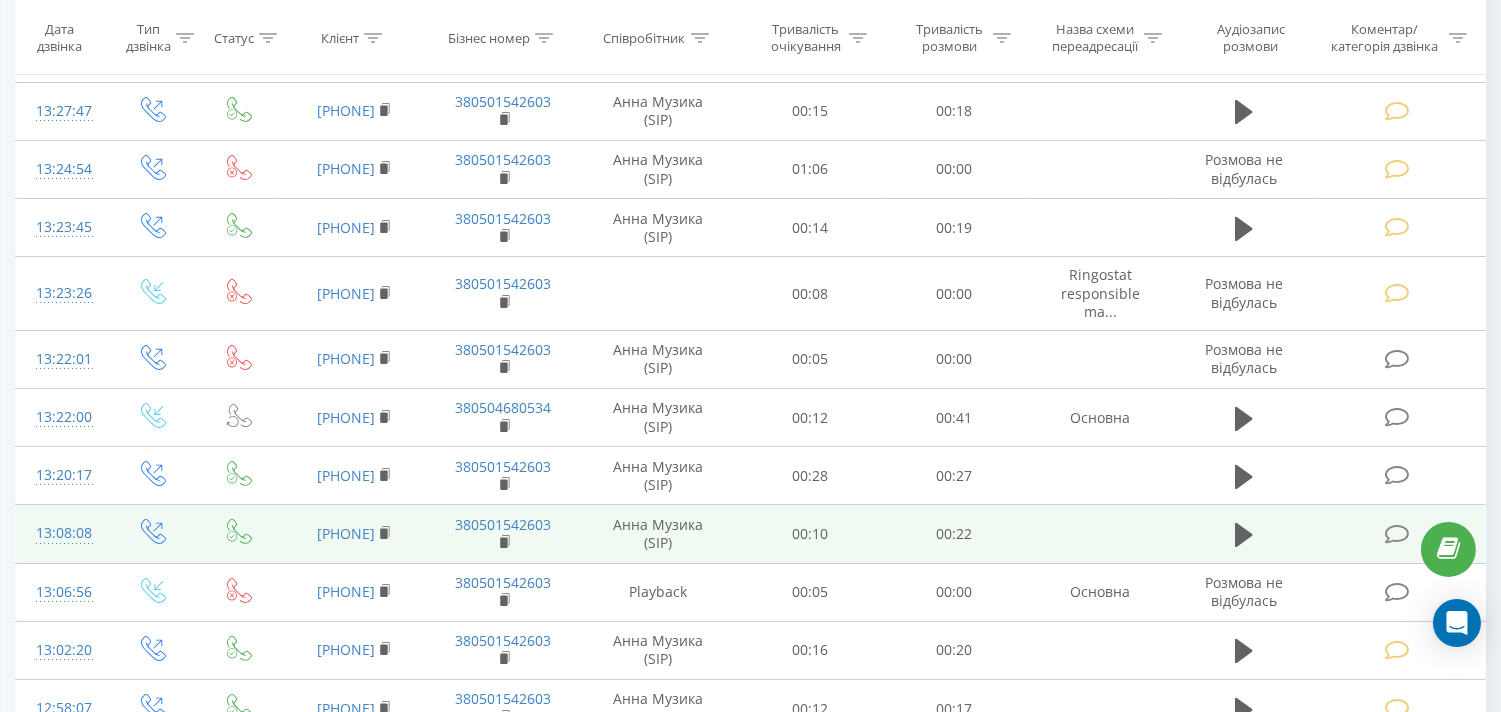 click at bounding box center (1396, 534) 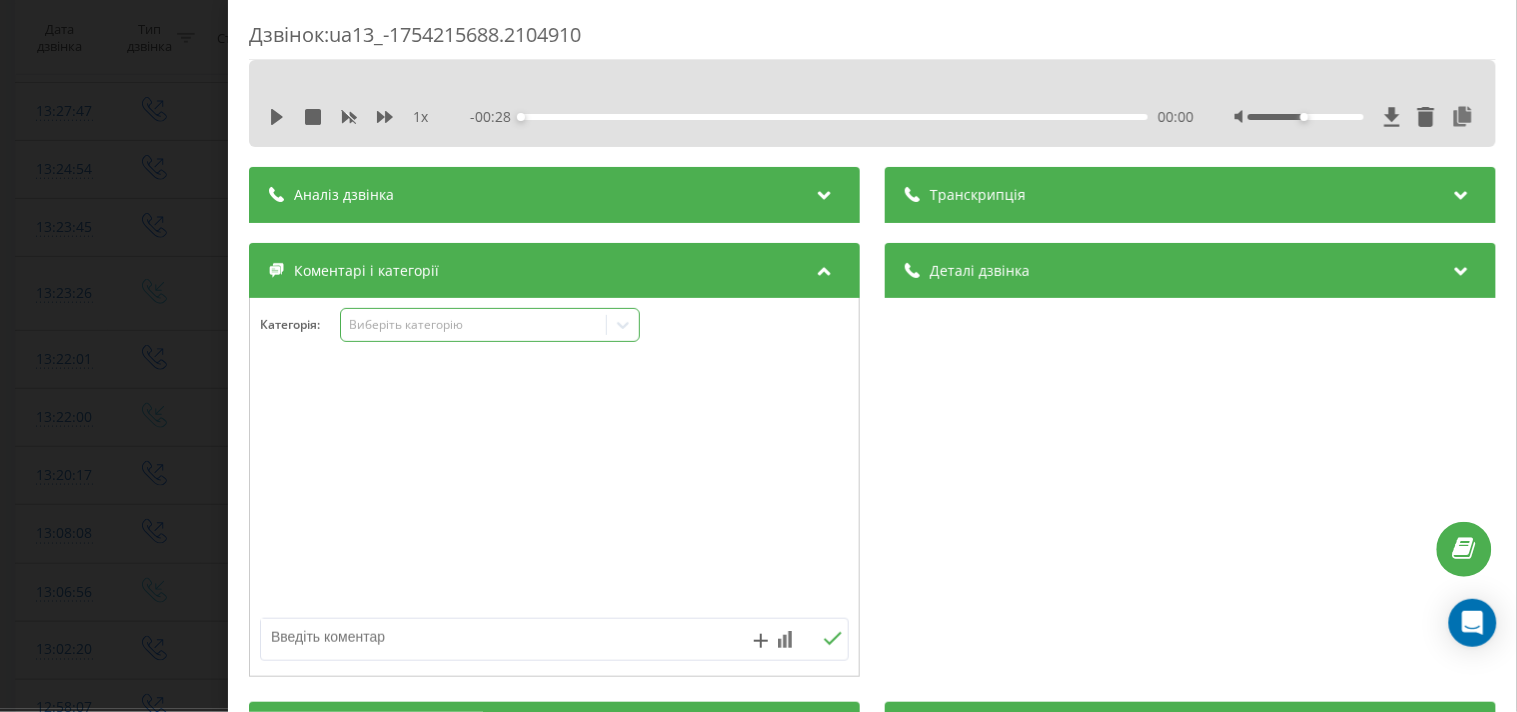 click on "Виберіть категорію" at bounding box center [490, 325] 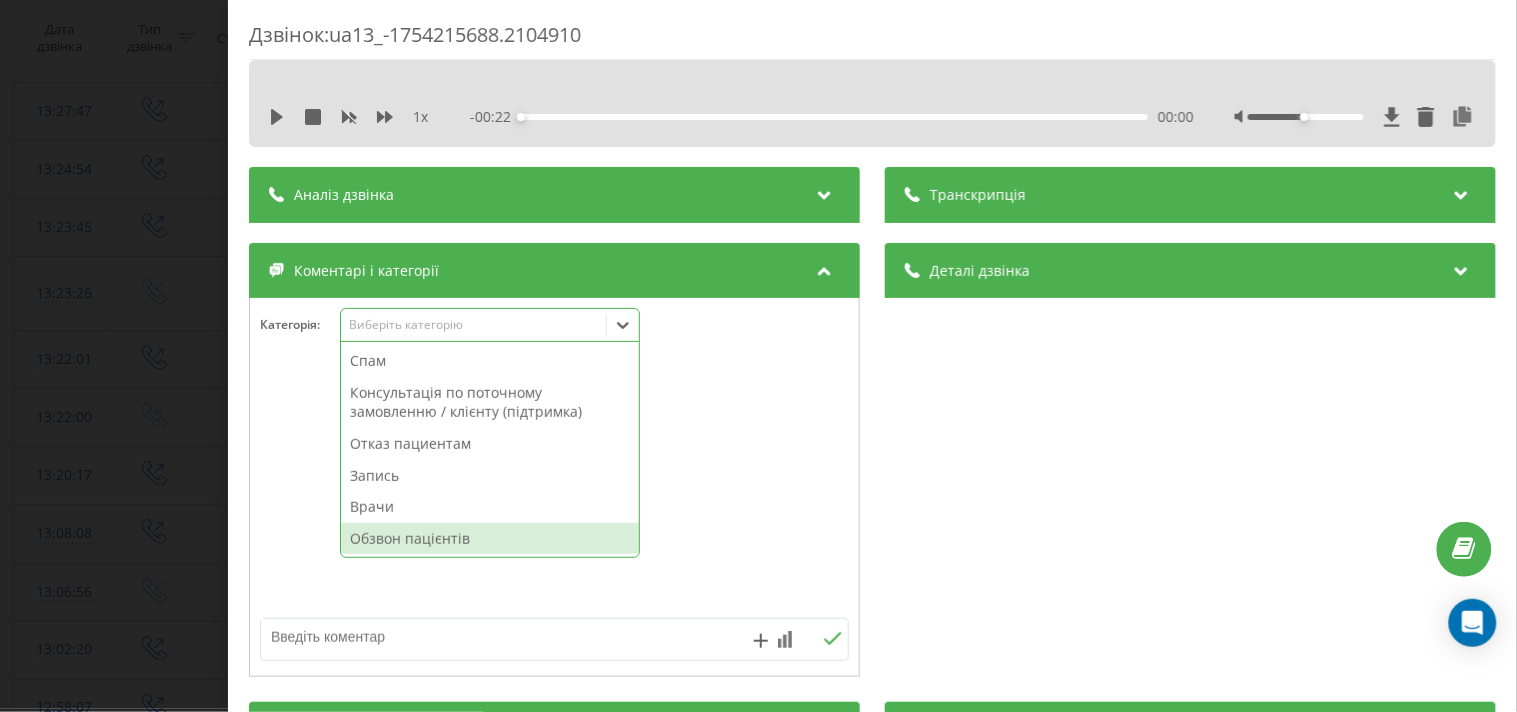 drag, startPoint x: 435, startPoint y: 541, endPoint x: 248, endPoint y: 225, distance: 367.18524 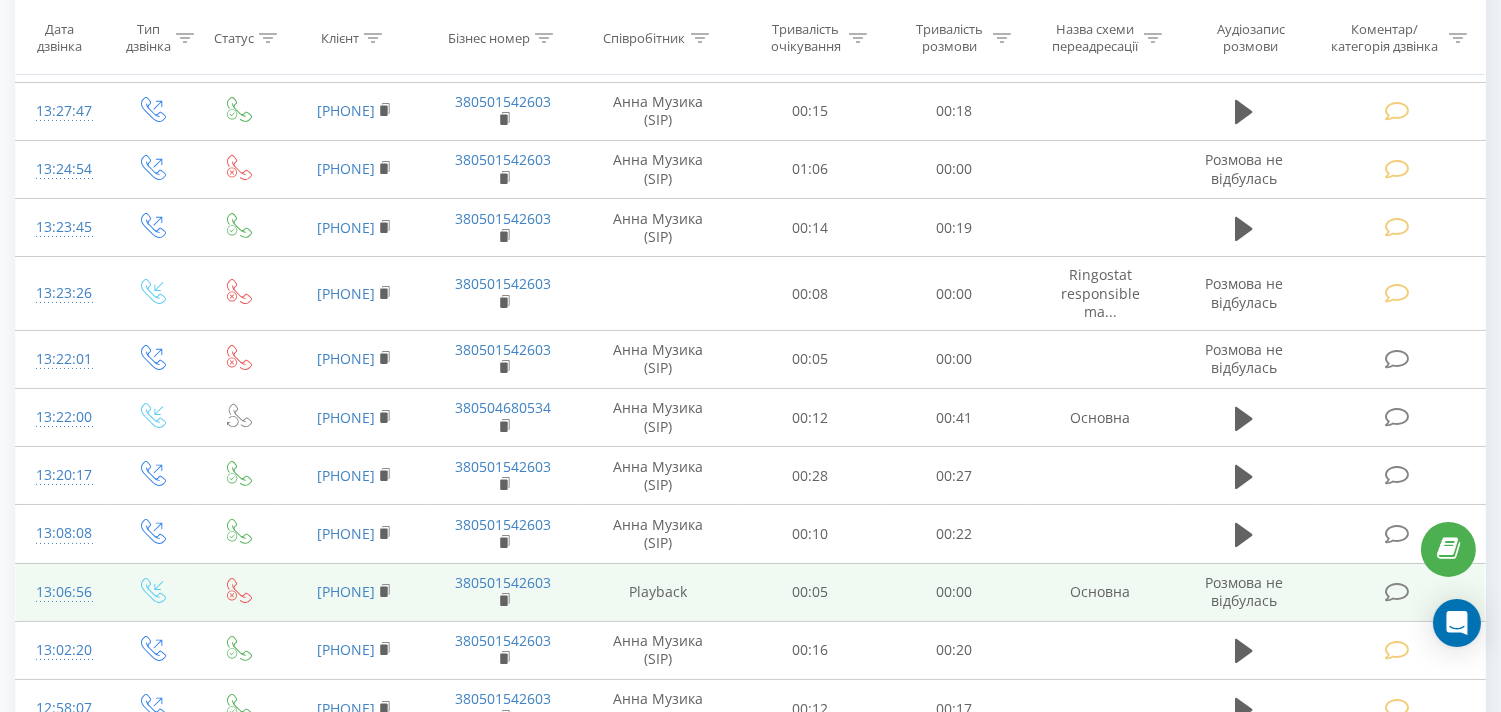 click at bounding box center (1396, 592) 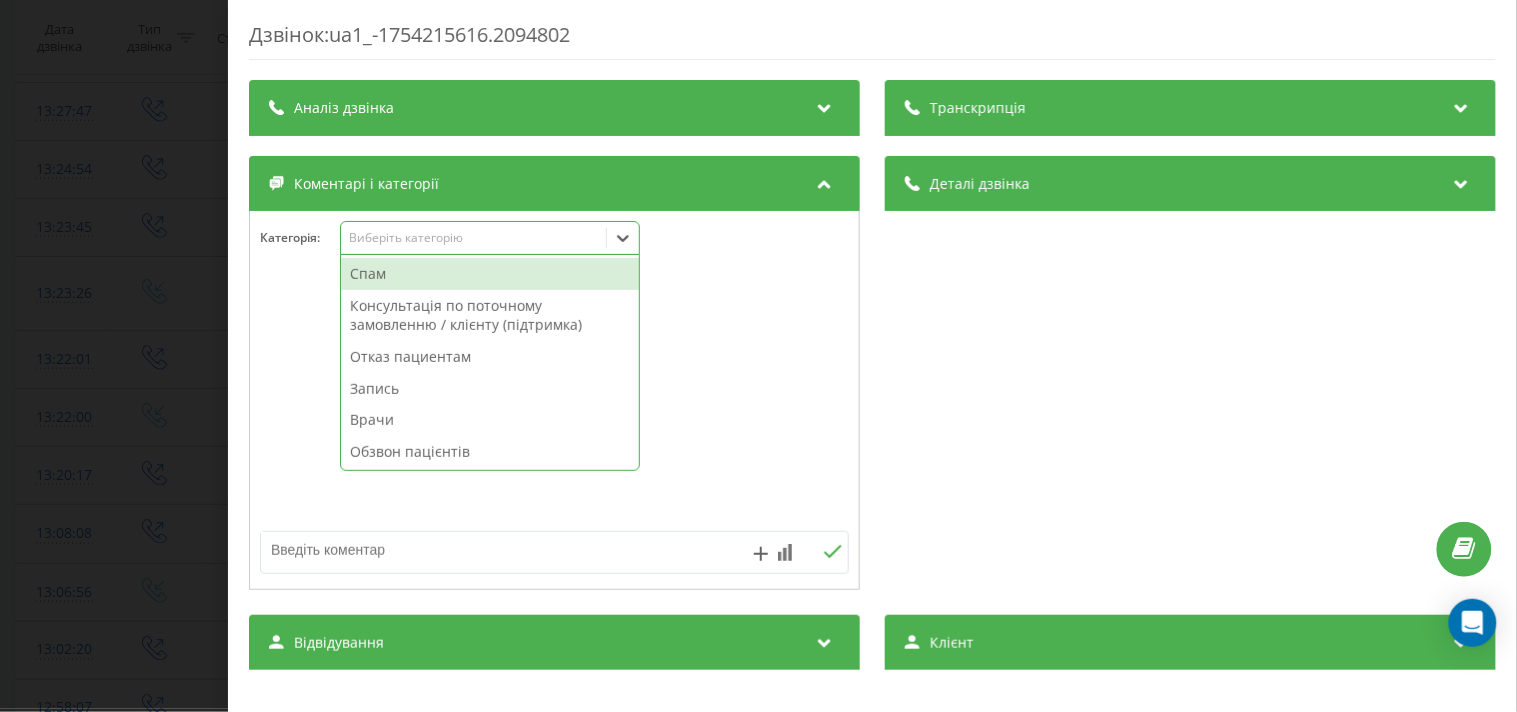 drag, startPoint x: 545, startPoint y: 230, endPoint x: 505, endPoint y: 333, distance: 110.49435 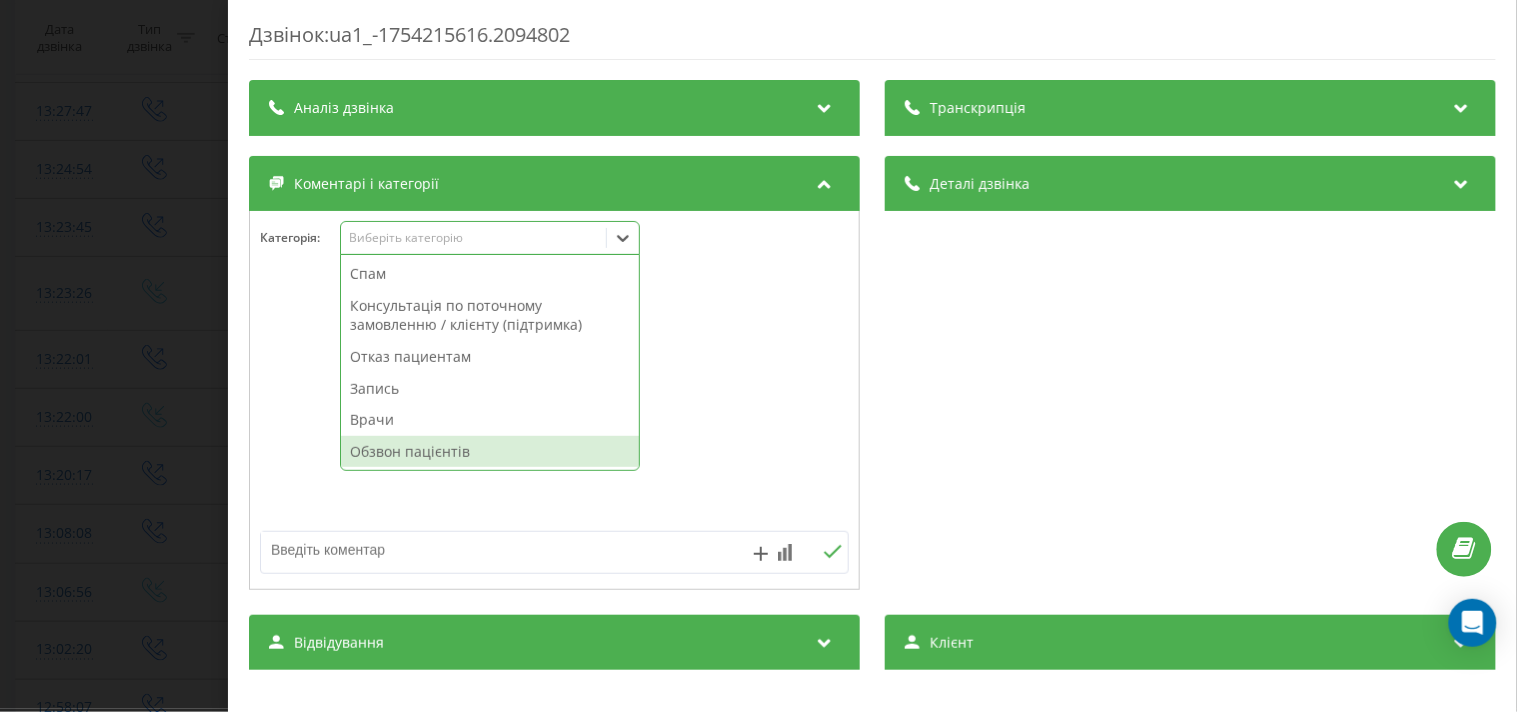 click on "Обзвон пацієнтів" at bounding box center (490, 452) 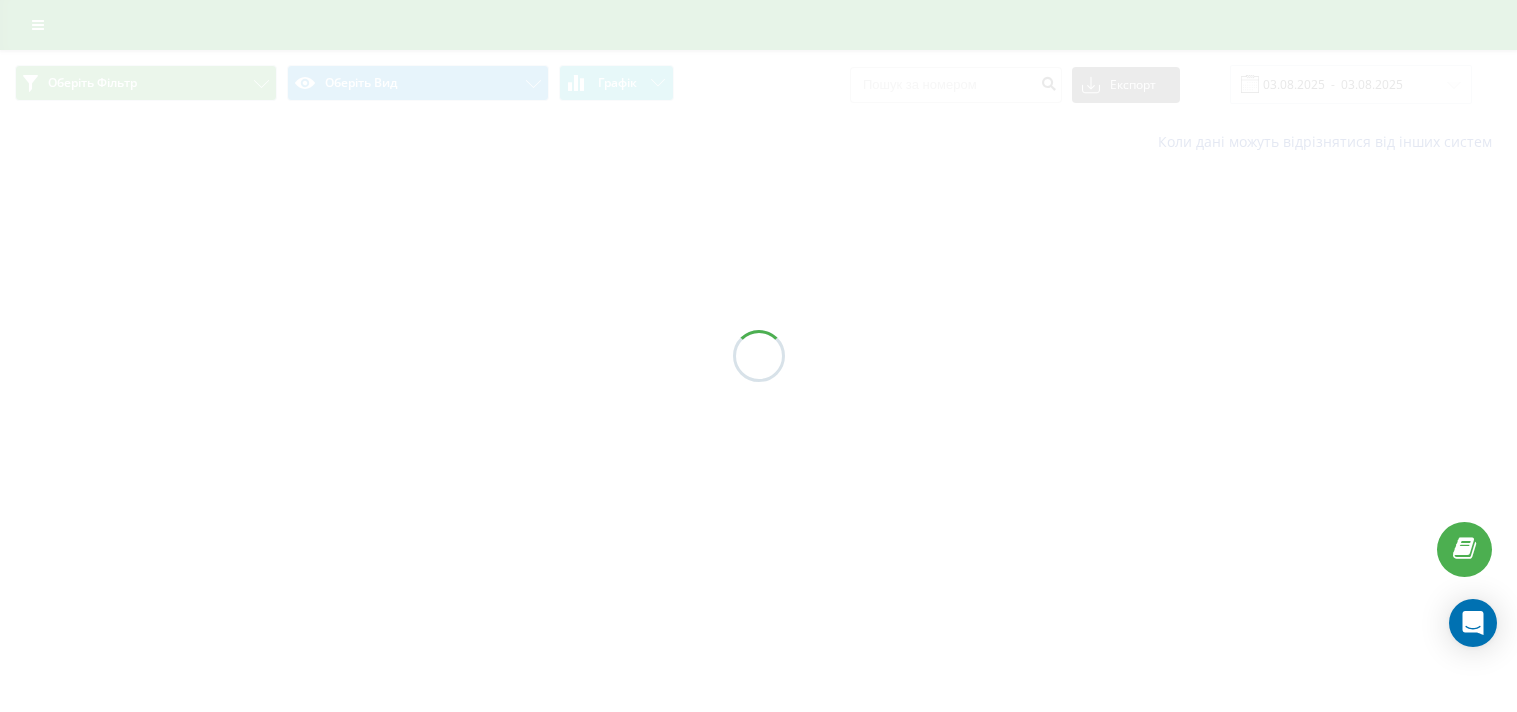 scroll, scrollTop: 0, scrollLeft: 0, axis: both 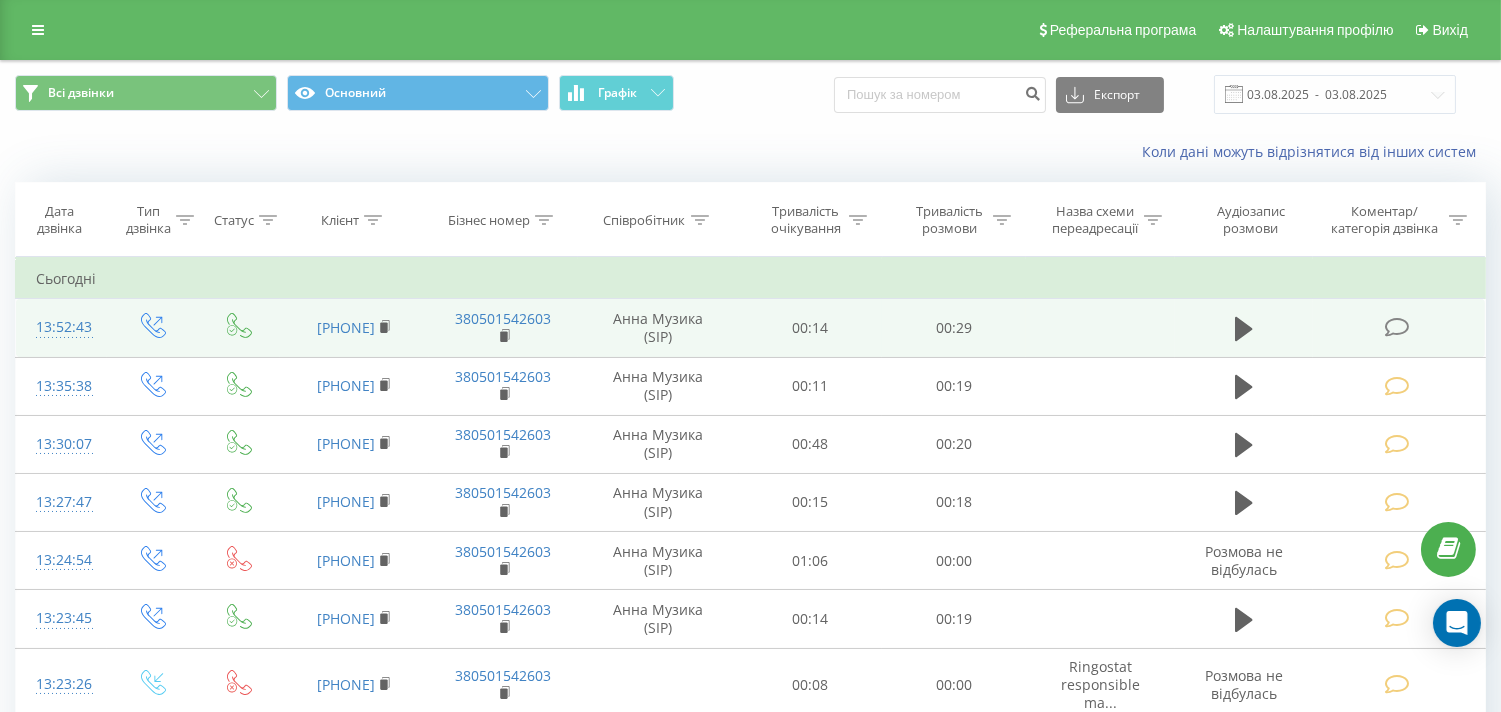 click at bounding box center [1396, 327] 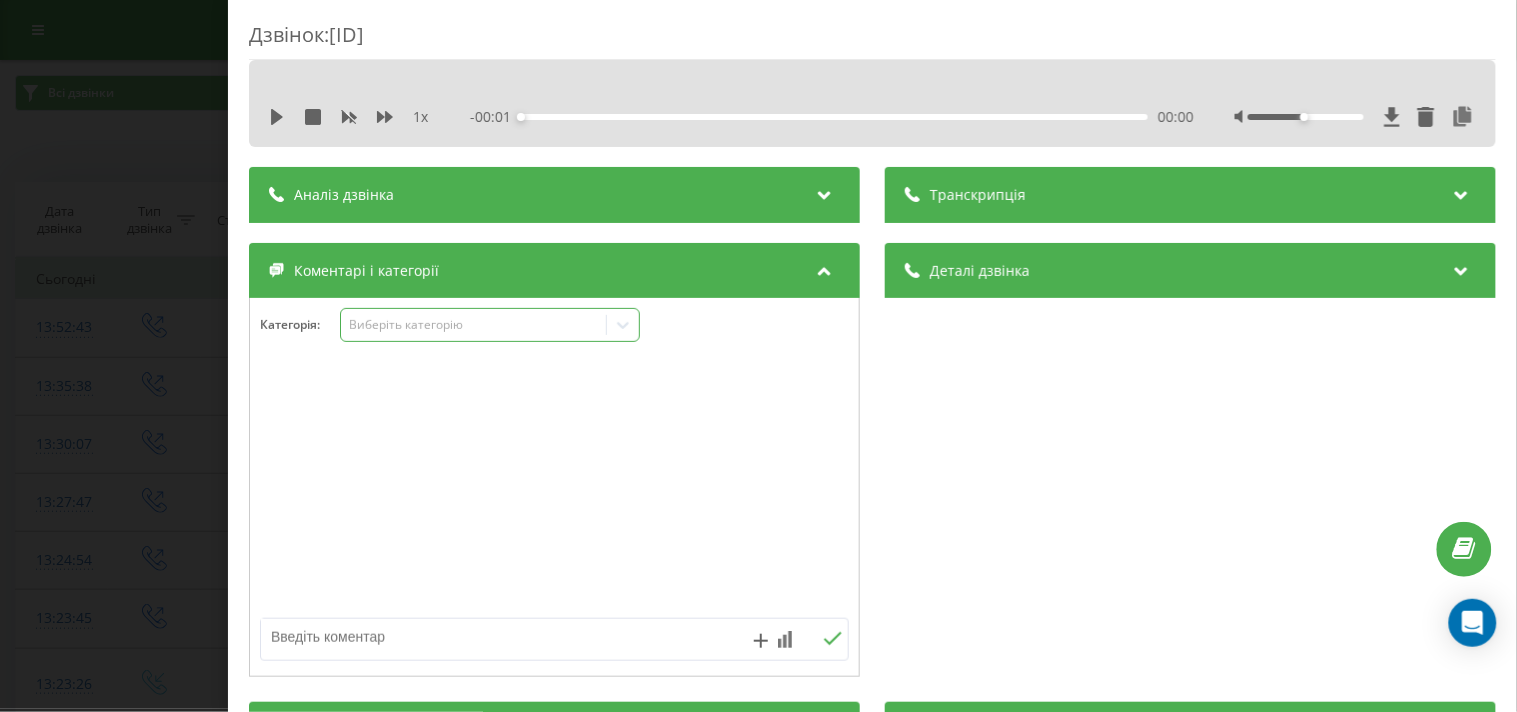 click on "Виберіть категорію" at bounding box center (473, 325) 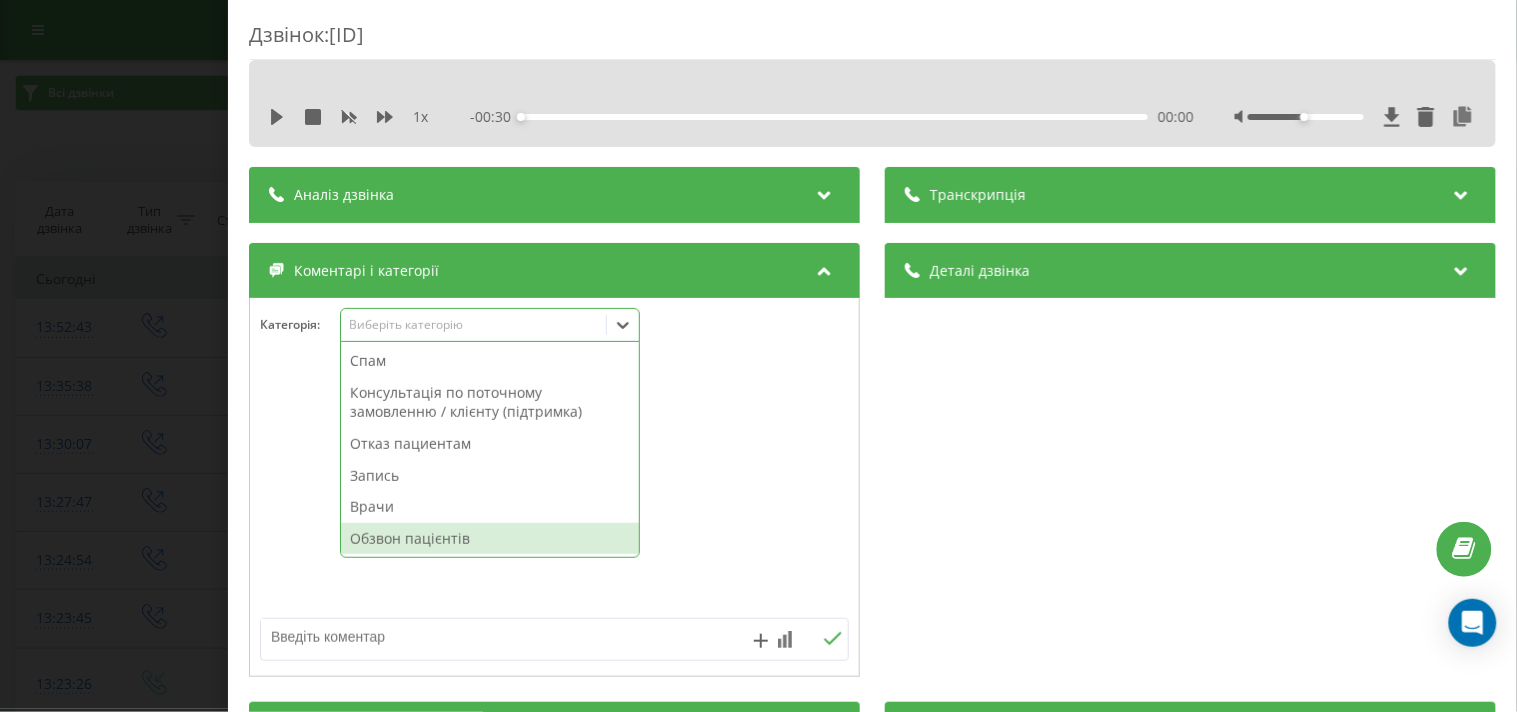 drag, startPoint x: 423, startPoint y: 538, endPoint x: 415, endPoint y: 525, distance: 15.264338 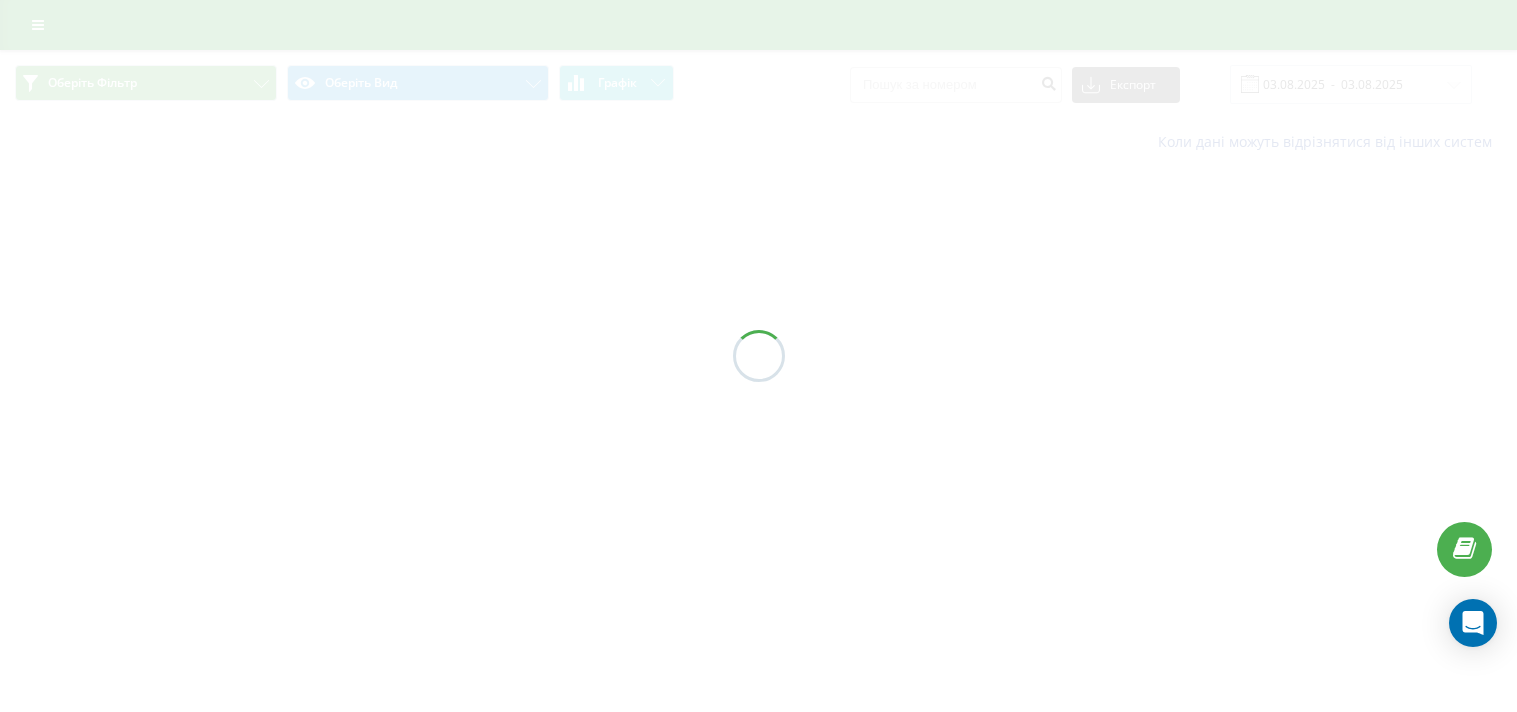 scroll, scrollTop: 0, scrollLeft: 0, axis: both 